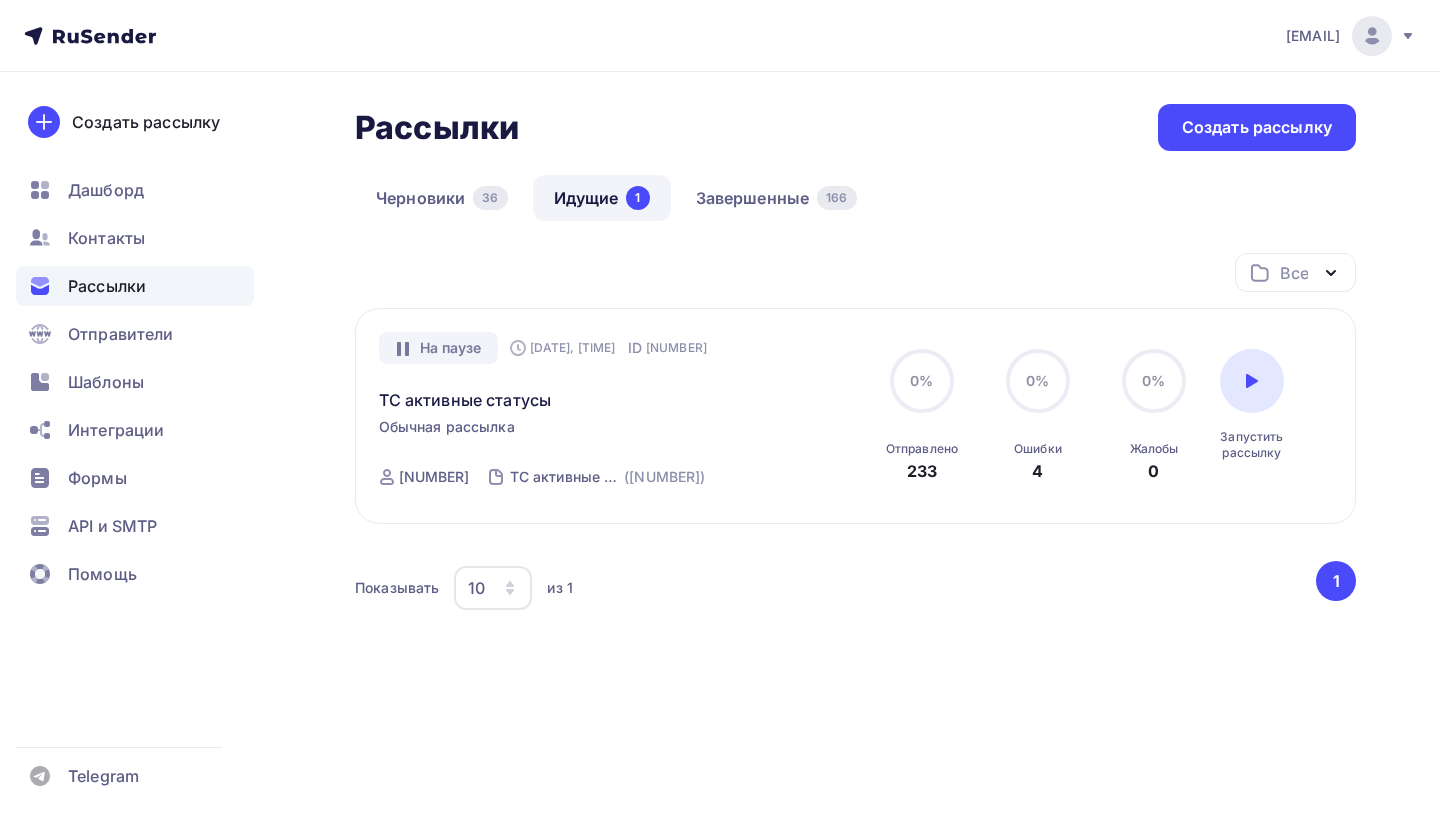 scroll, scrollTop: 0, scrollLeft: 0, axis: both 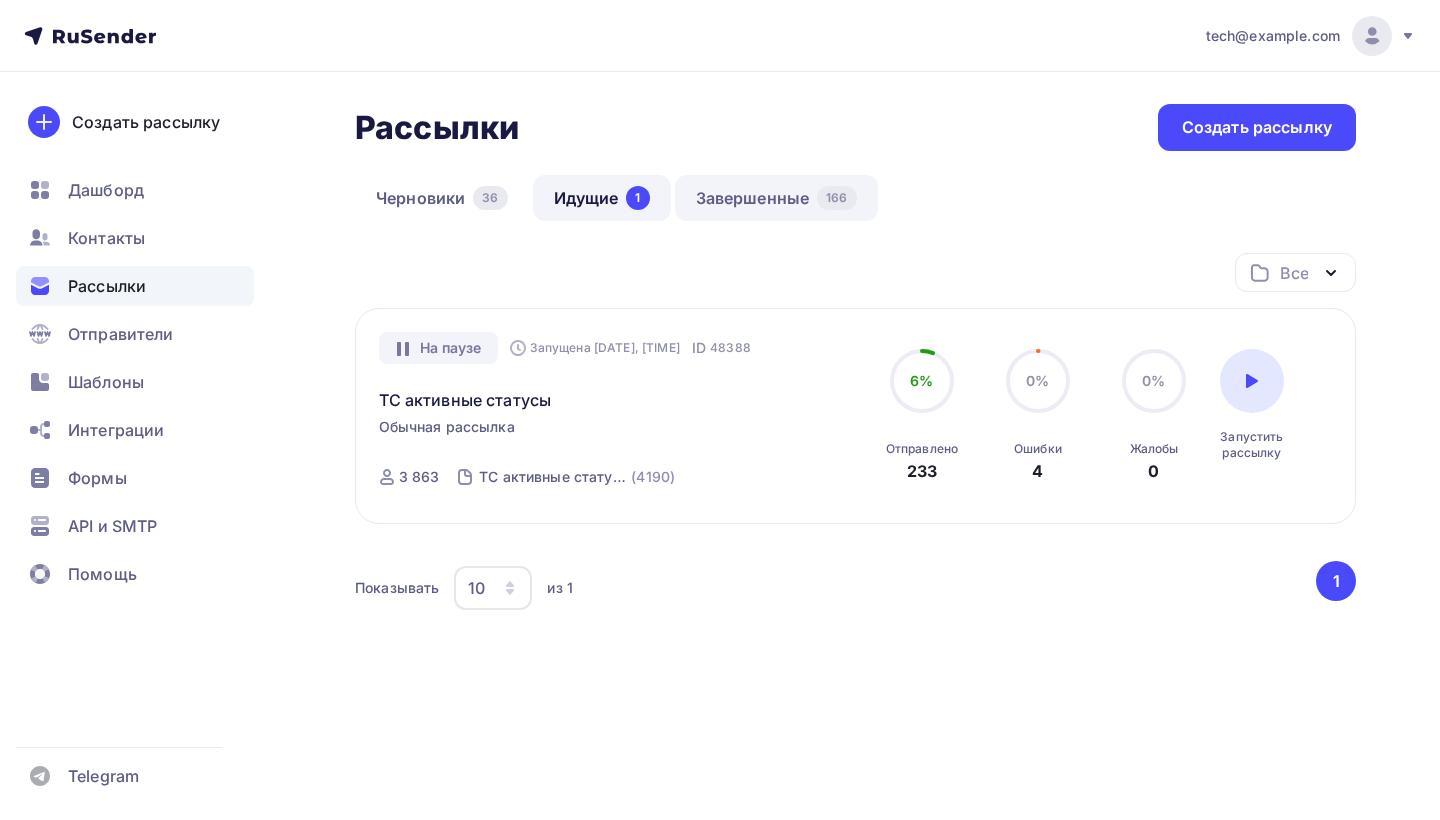 click on "Завершенные
166" at bounding box center (776, 198) 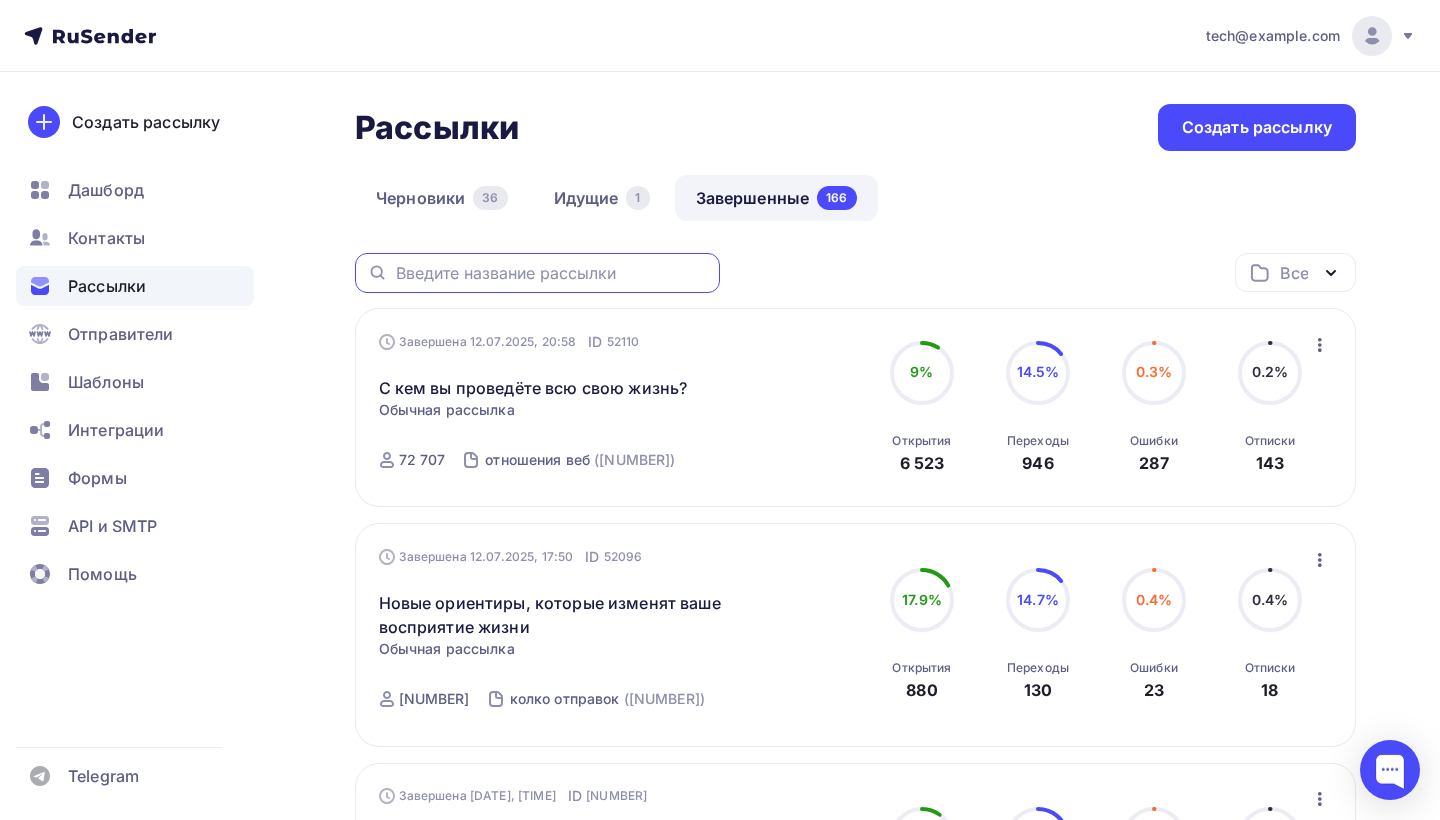 click at bounding box center (552, 273) 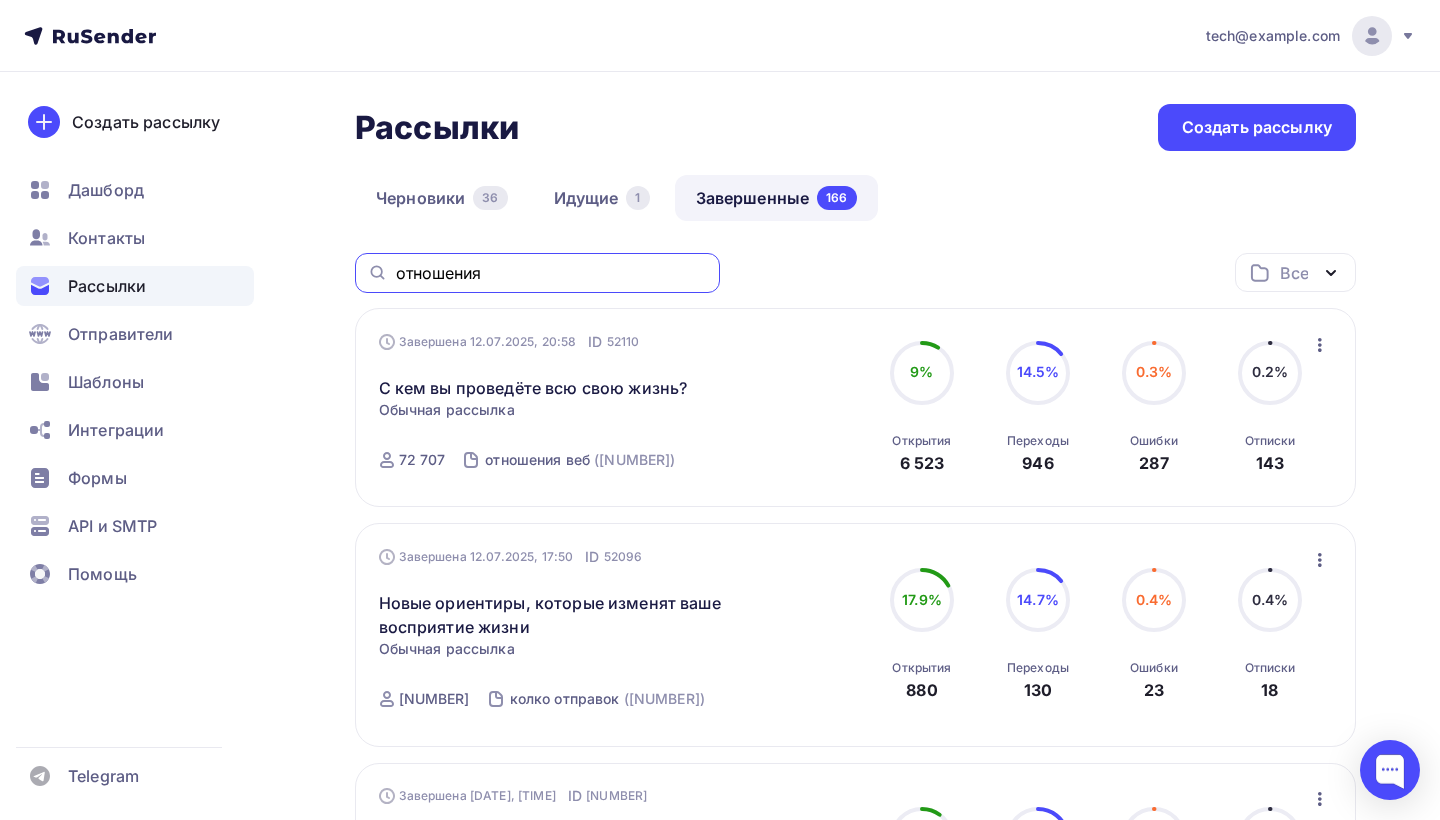 type on "отношения" 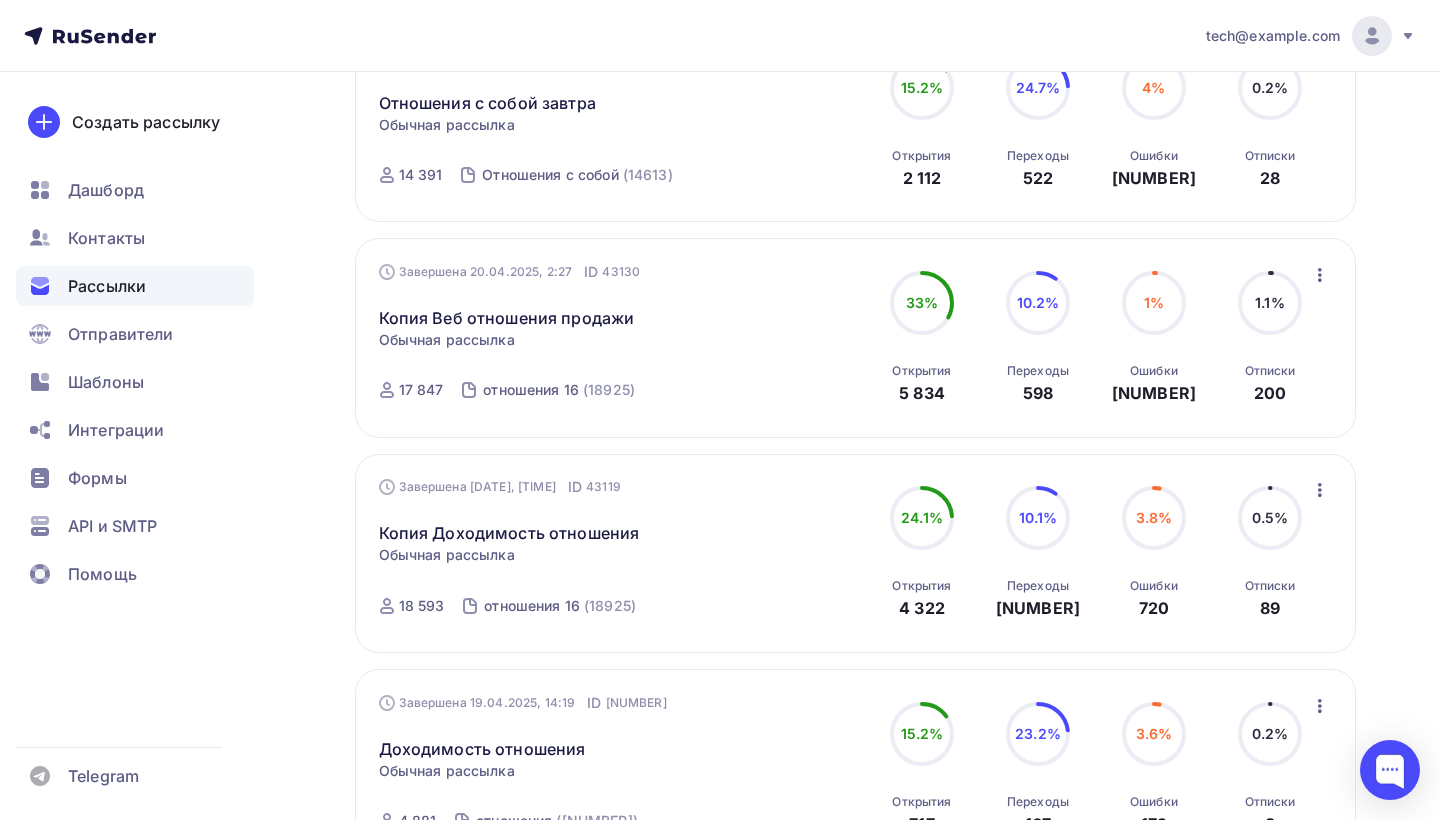 scroll, scrollTop: 1146, scrollLeft: 0, axis: vertical 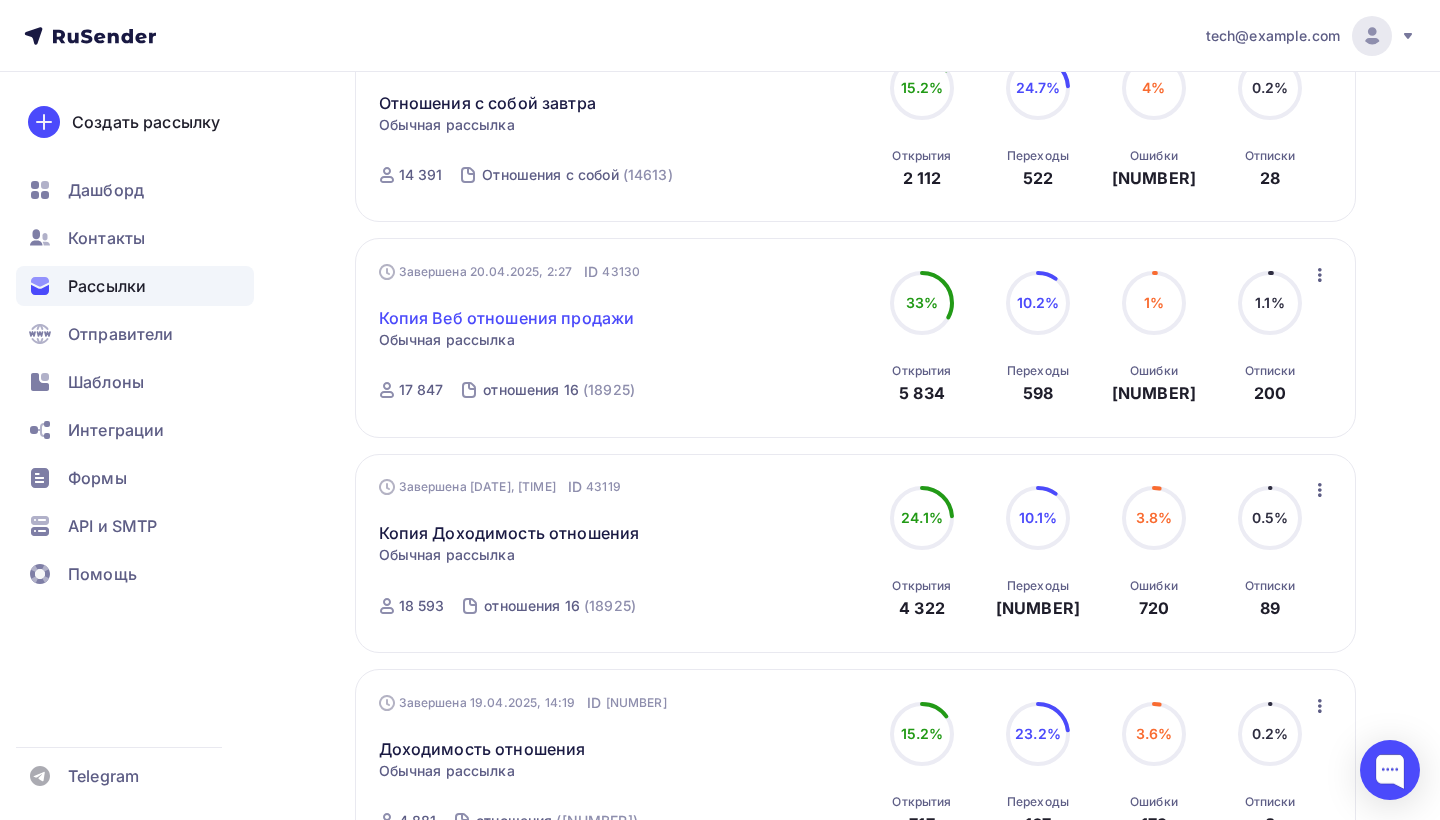 click on "Копия Веб отношения продажи" at bounding box center (507, 318) 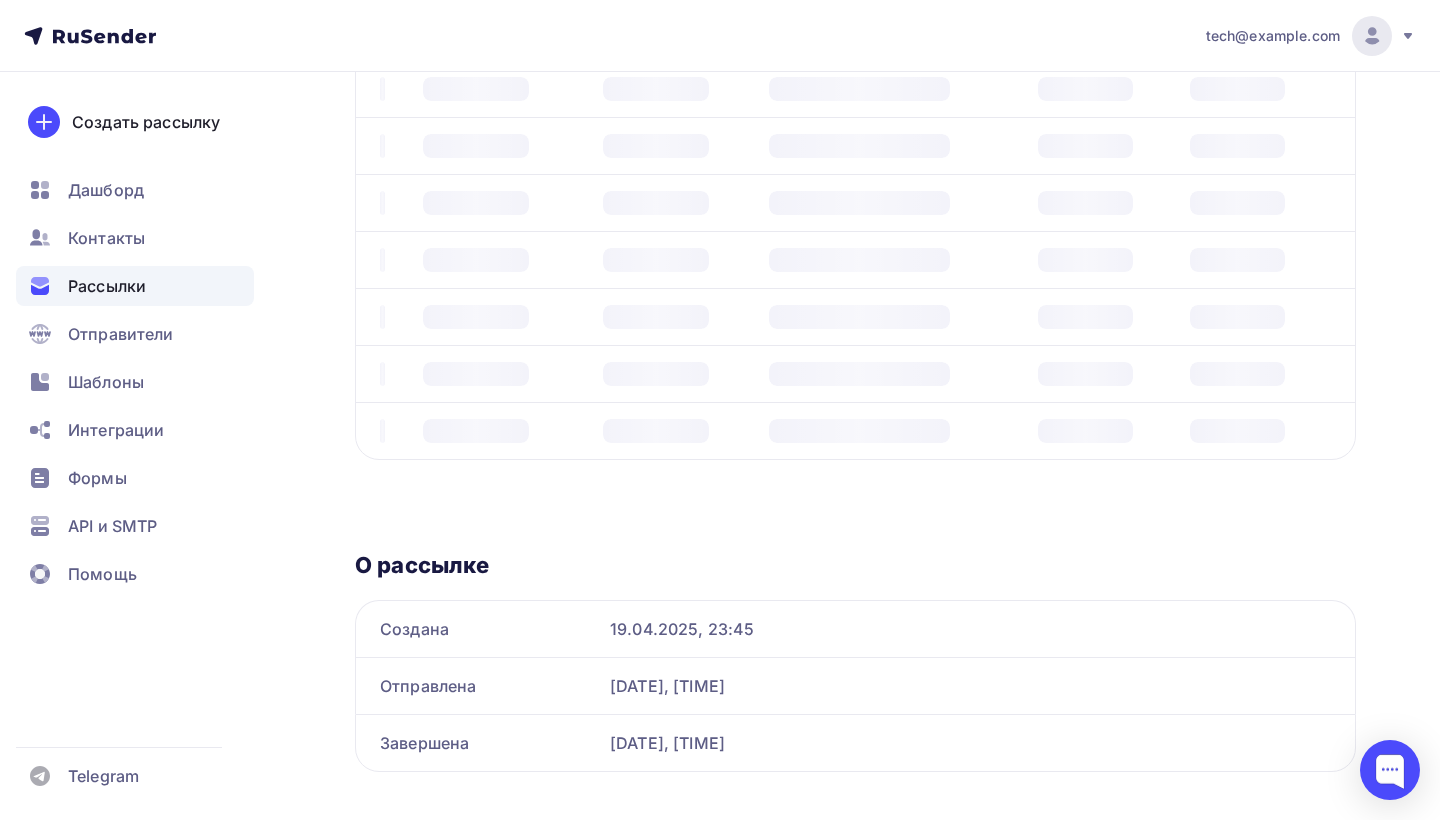 scroll, scrollTop: 0, scrollLeft: 0, axis: both 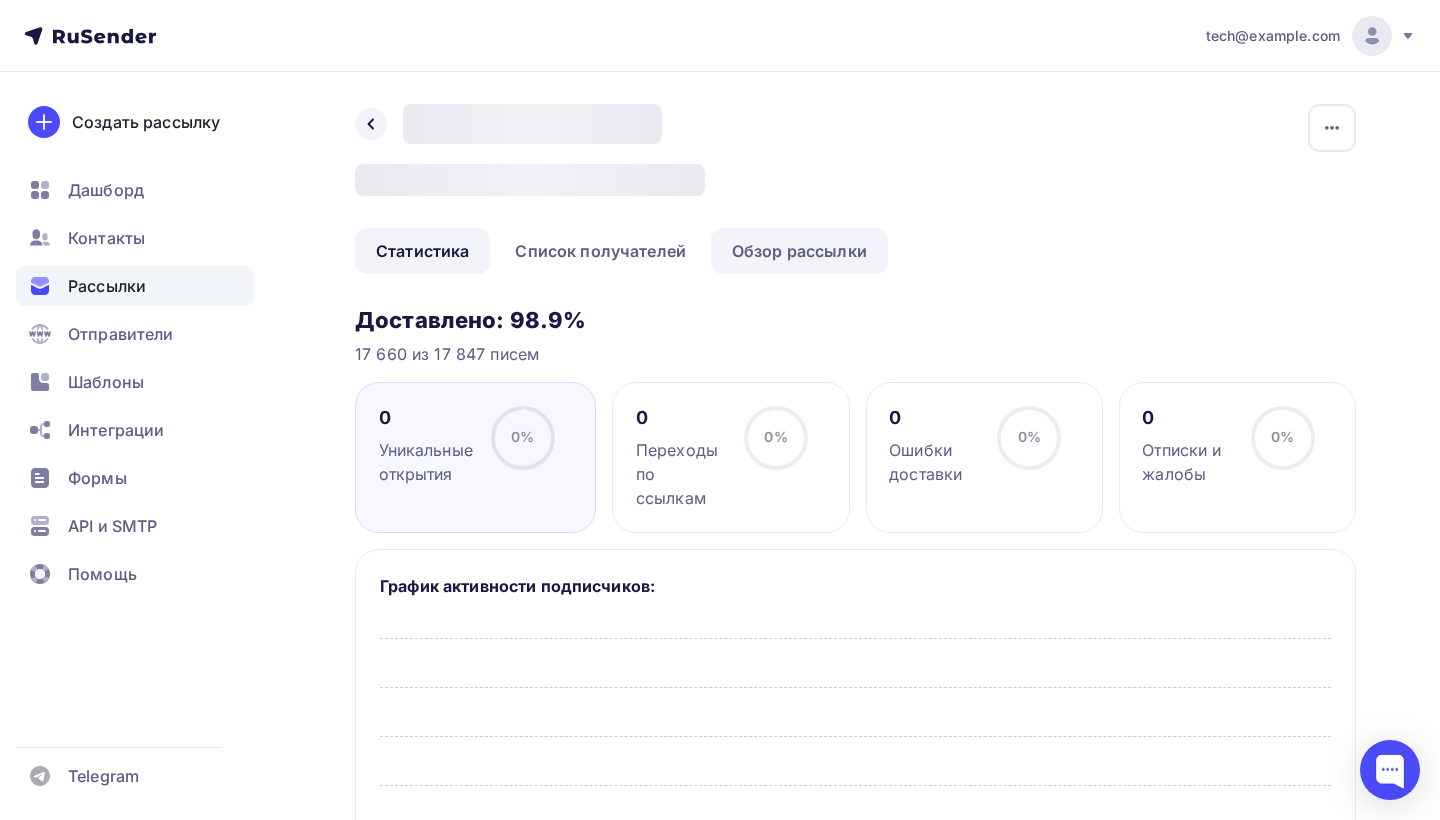 click on "Обзор рассылки" at bounding box center (799, 251) 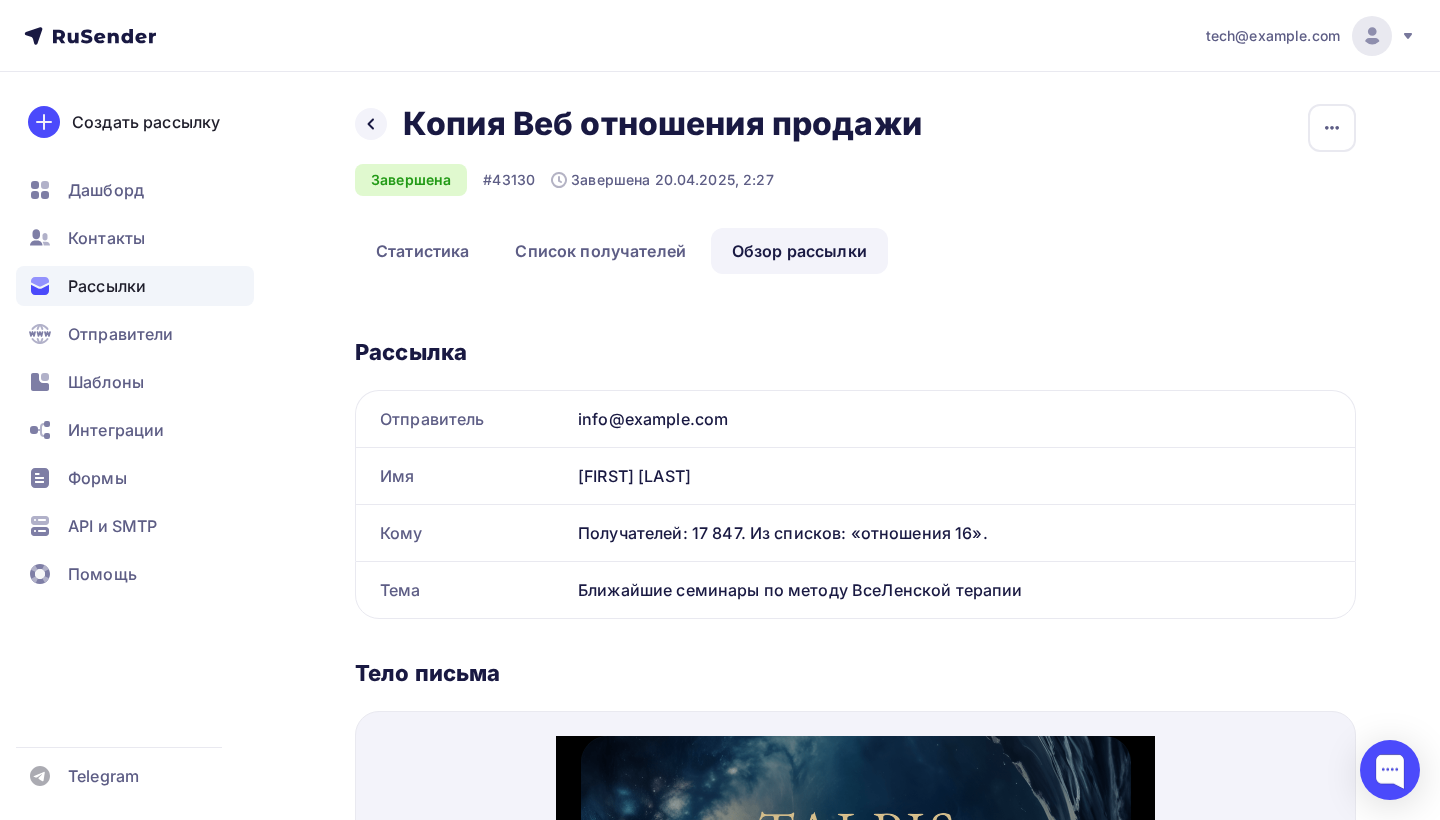 scroll, scrollTop: 0, scrollLeft: 0, axis: both 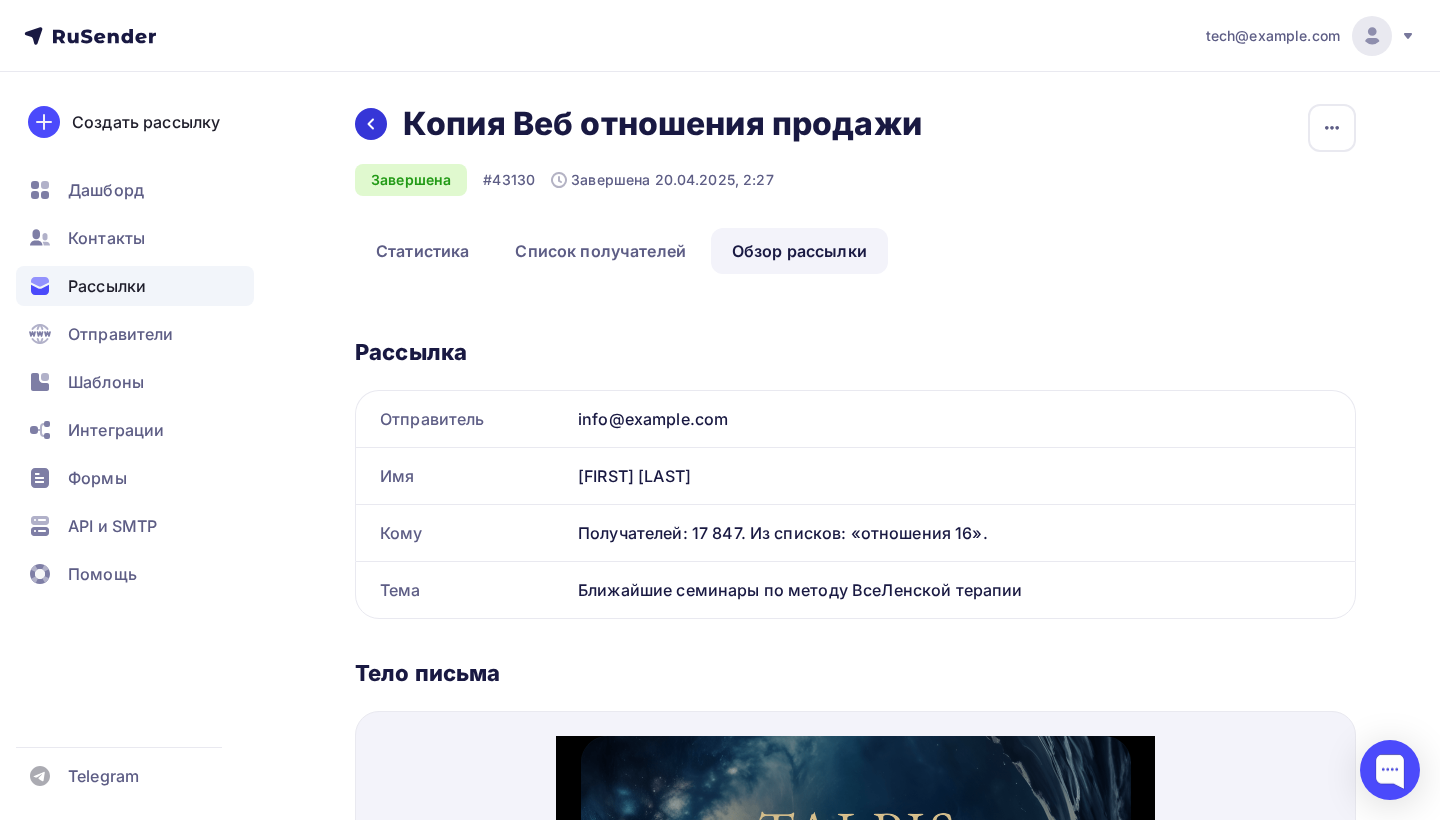 click 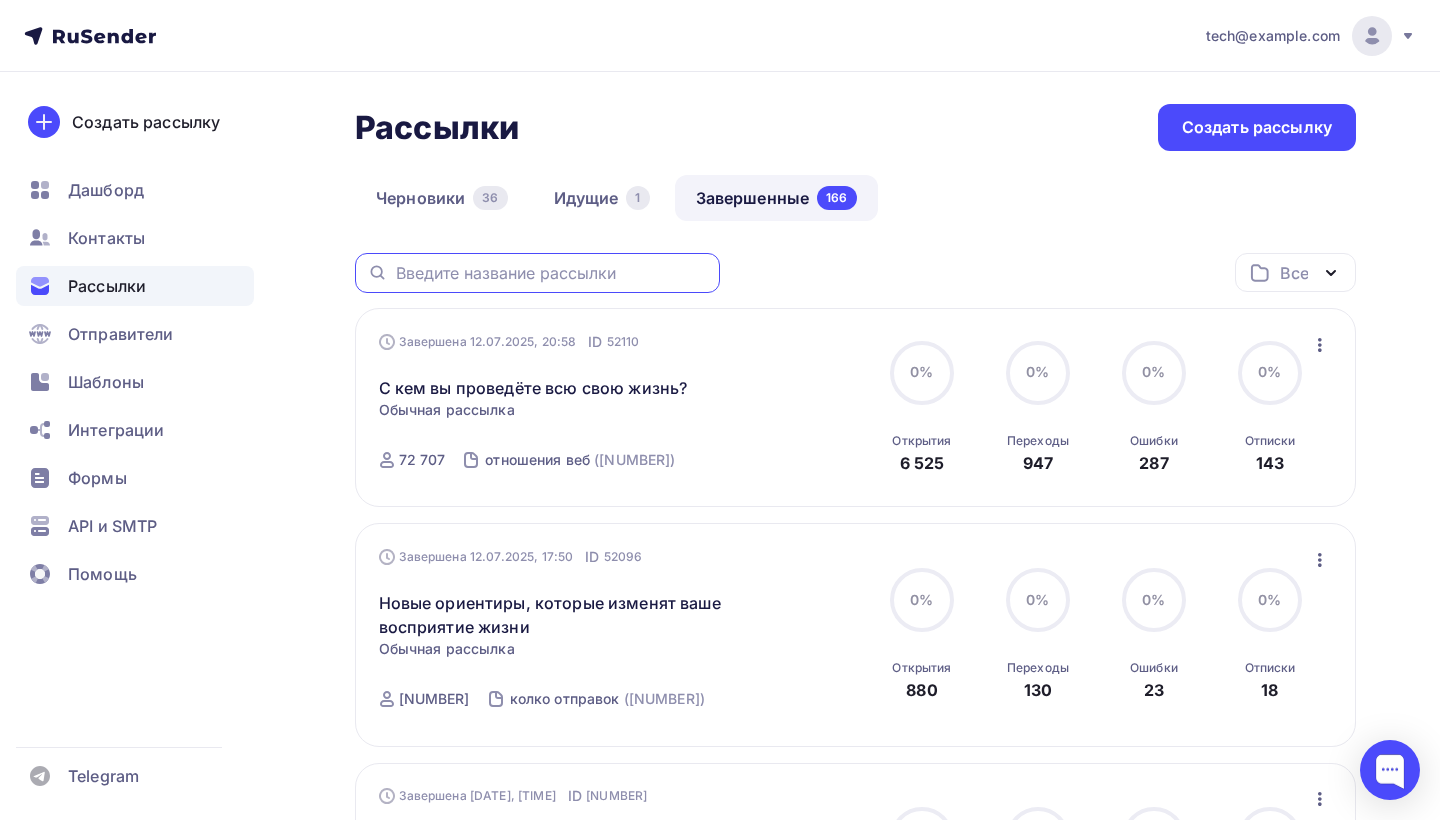 click at bounding box center [552, 273] 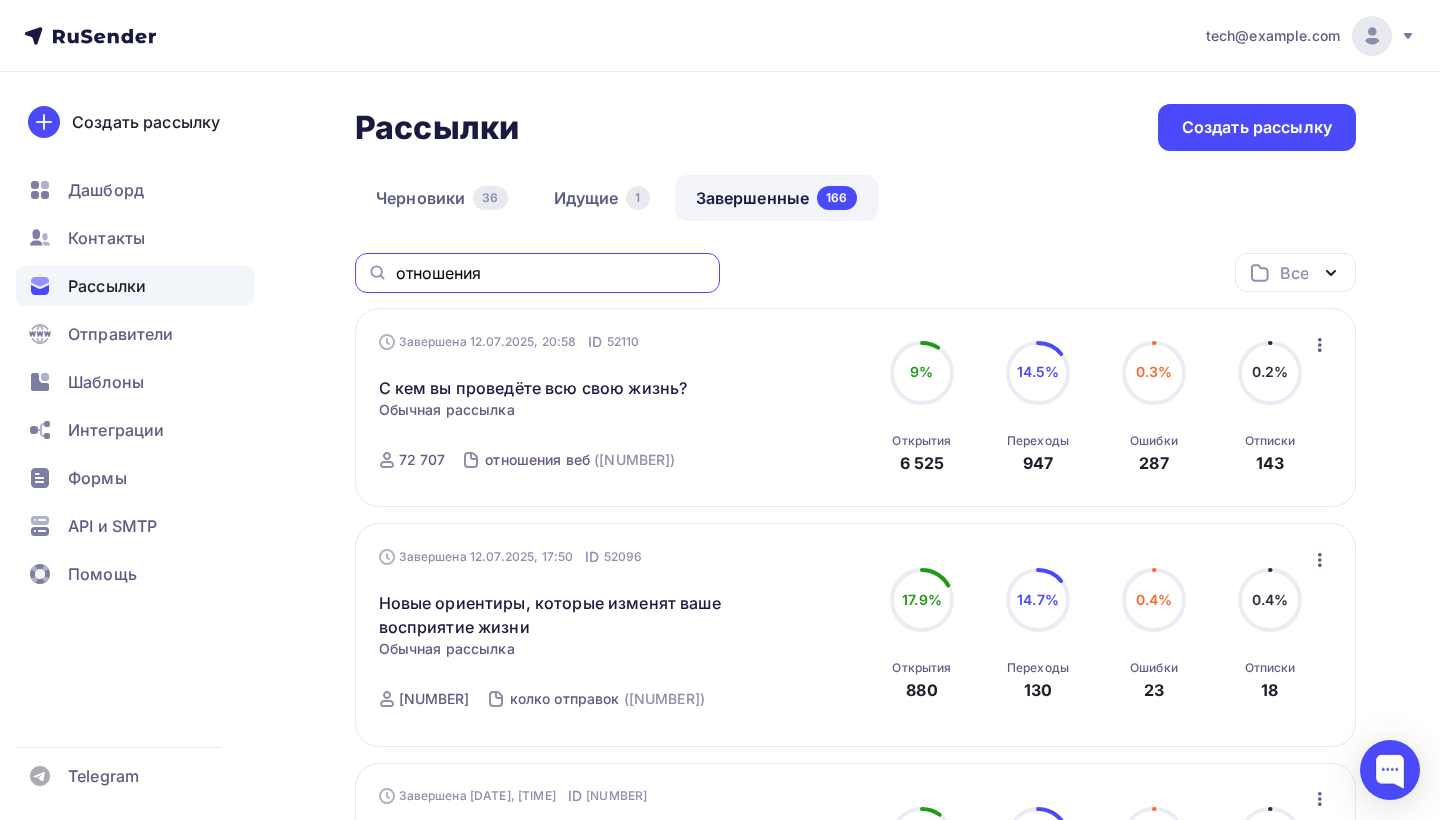type on "отношения" 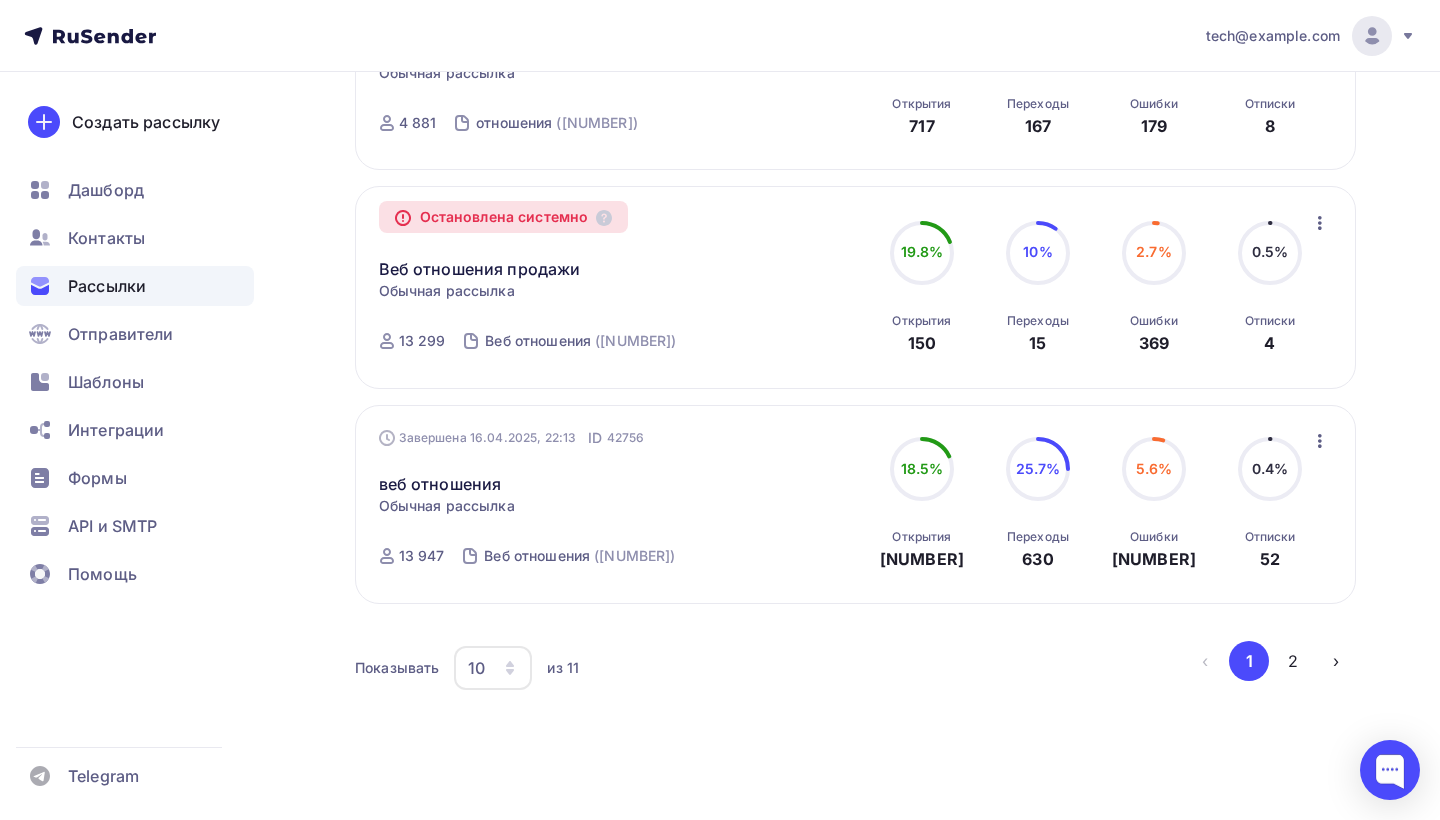 scroll, scrollTop: 1847, scrollLeft: 0, axis: vertical 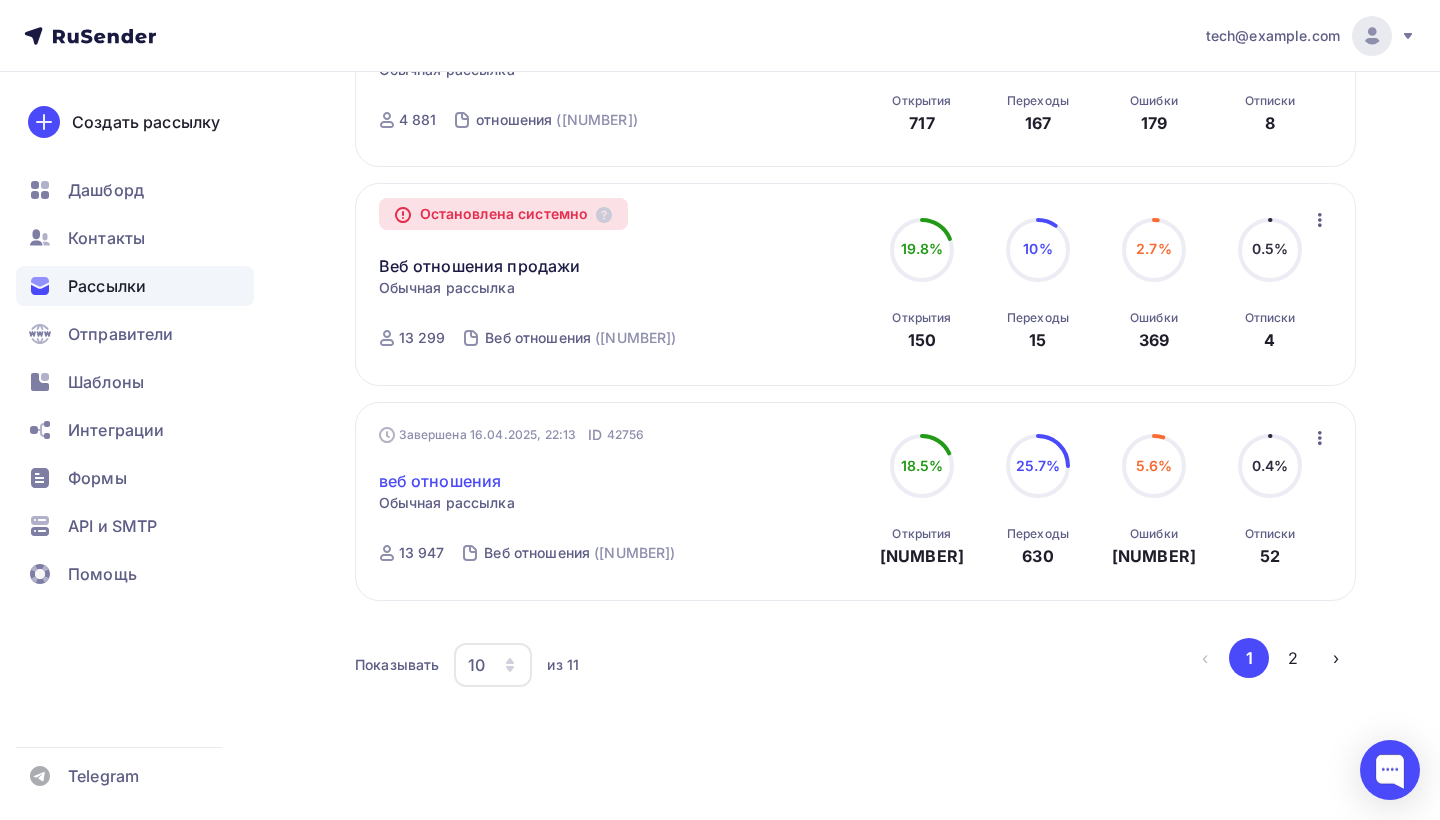 click on "веб отношения" at bounding box center (440, 481) 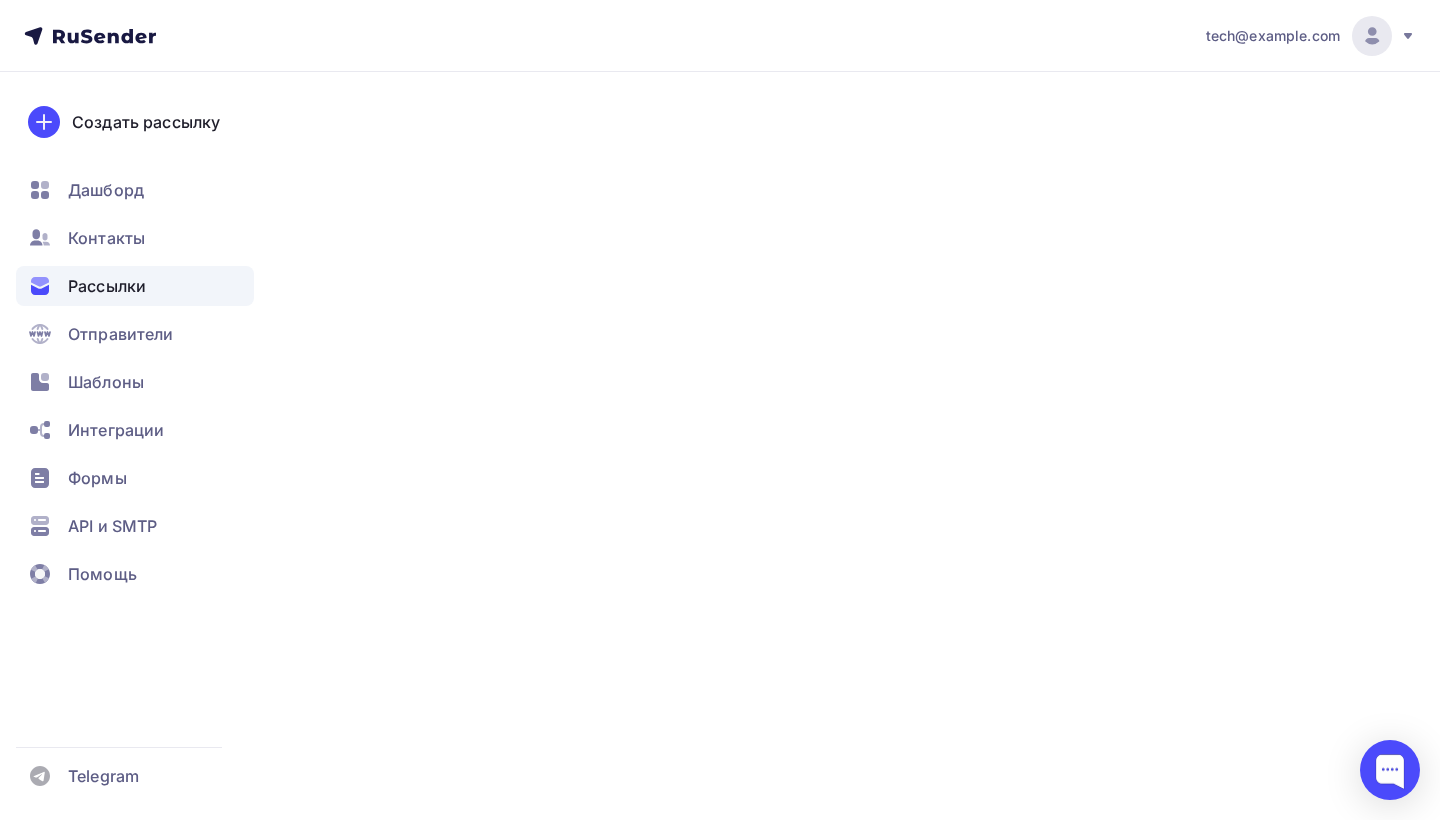 scroll, scrollTop: 0, scrollLeft: 0, axis: both 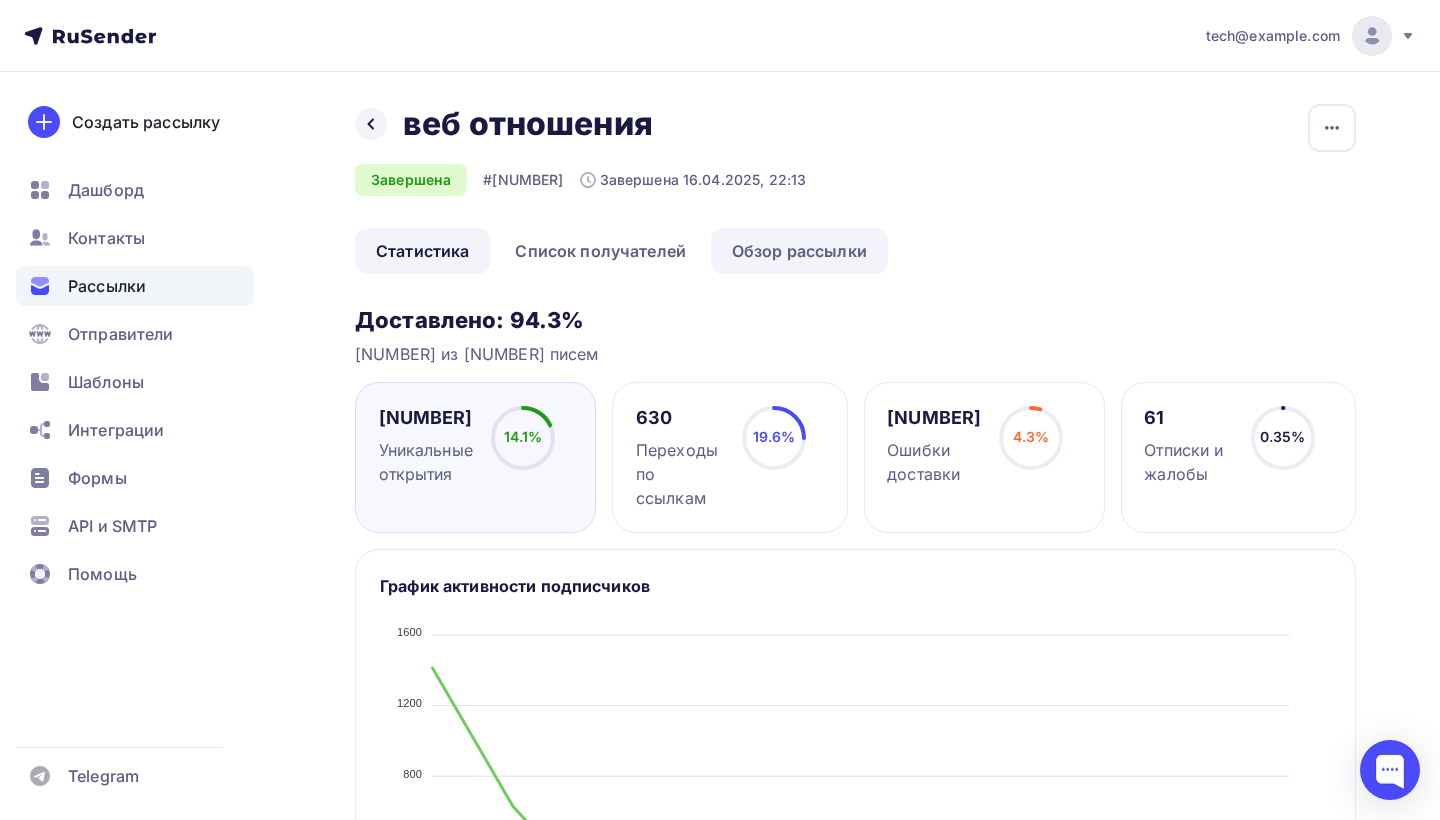 click on "Обзор рассылки" at bounding box center (799, 251) 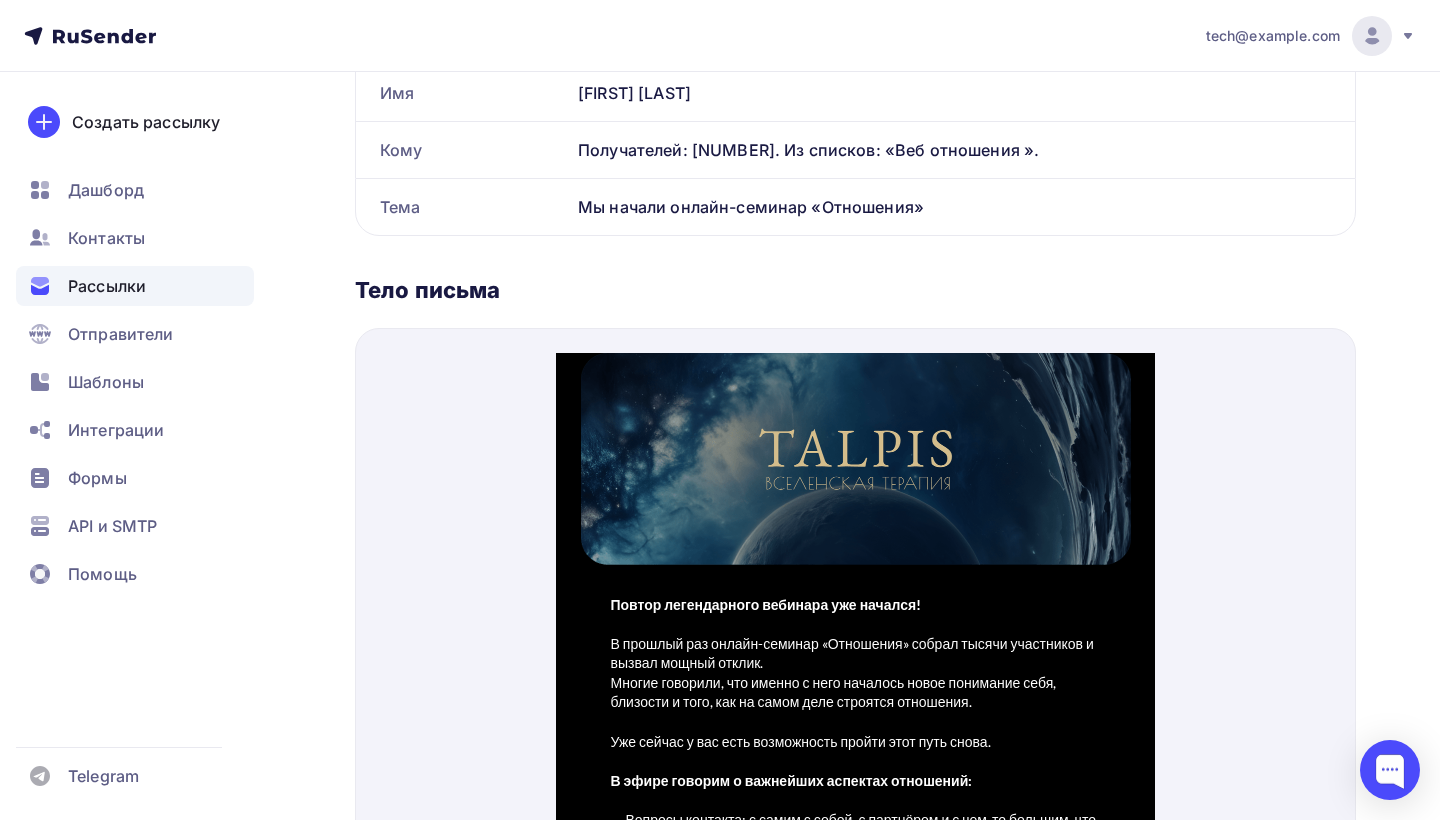 scroll, scrollTop: 0, scrollLeft: 0, axis: both 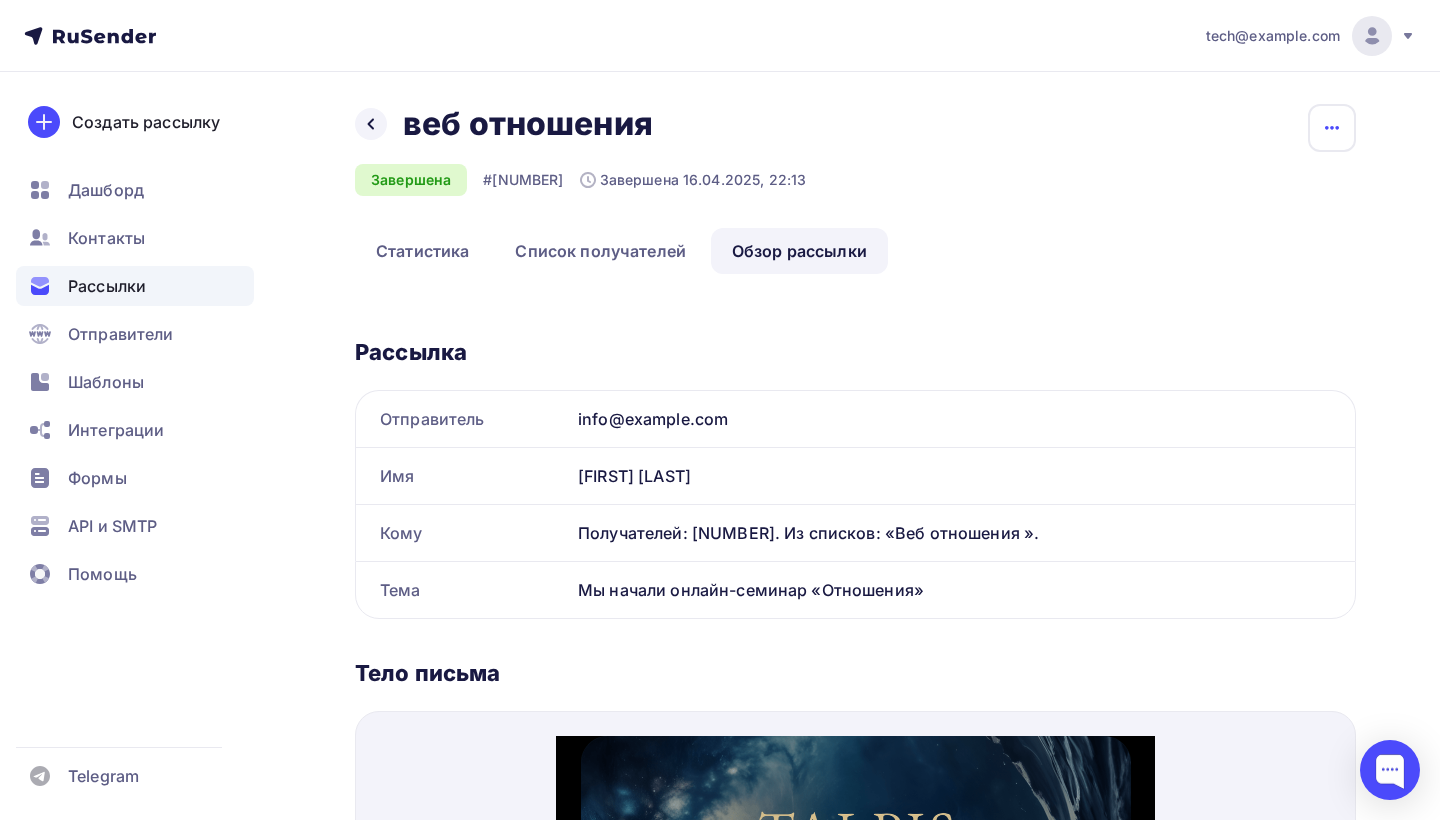click 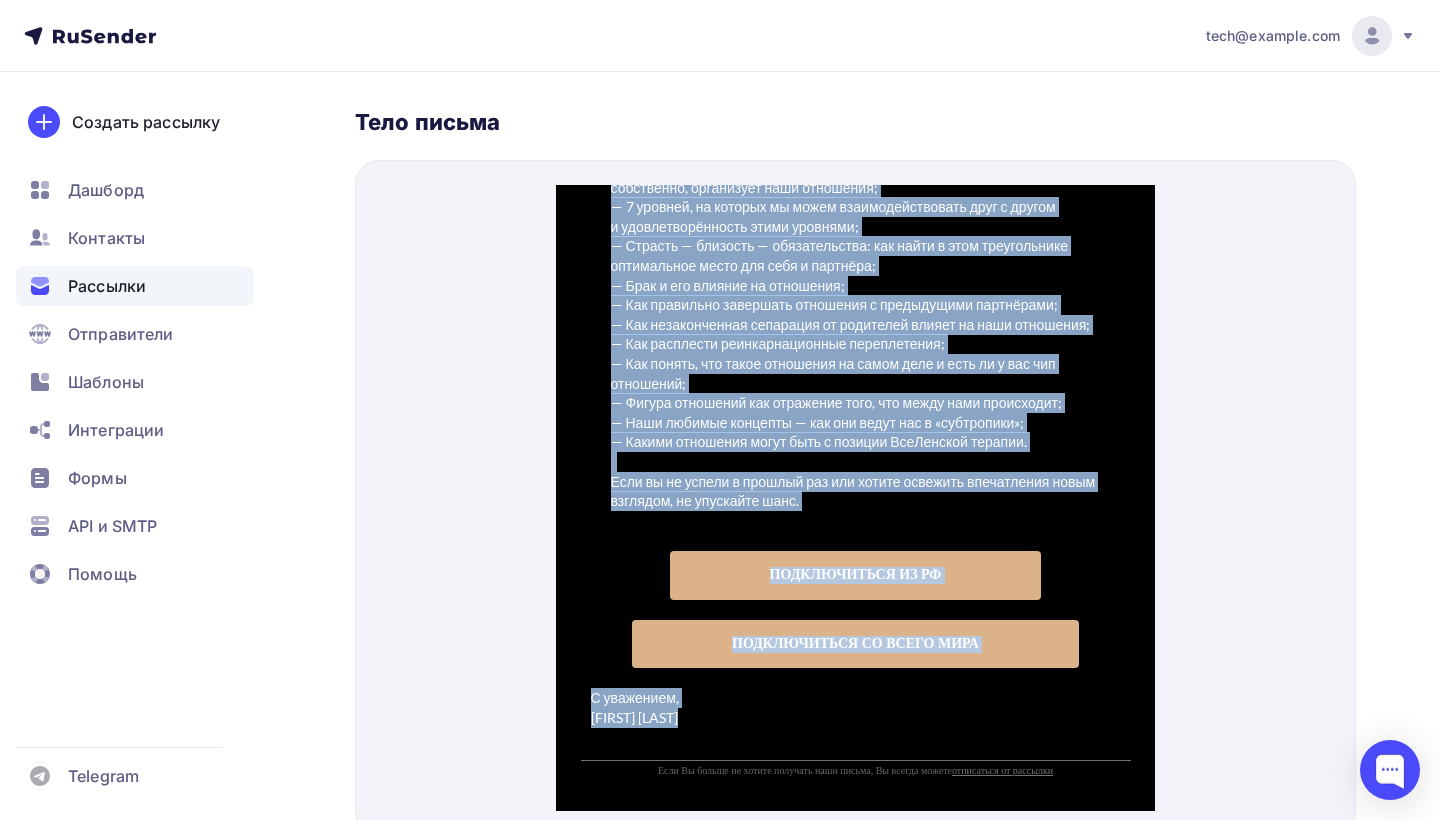 drag, startPoint x: 611, startPoint y: 347, endPoint x: 694, endPoint y: 681, distance: 344.1584 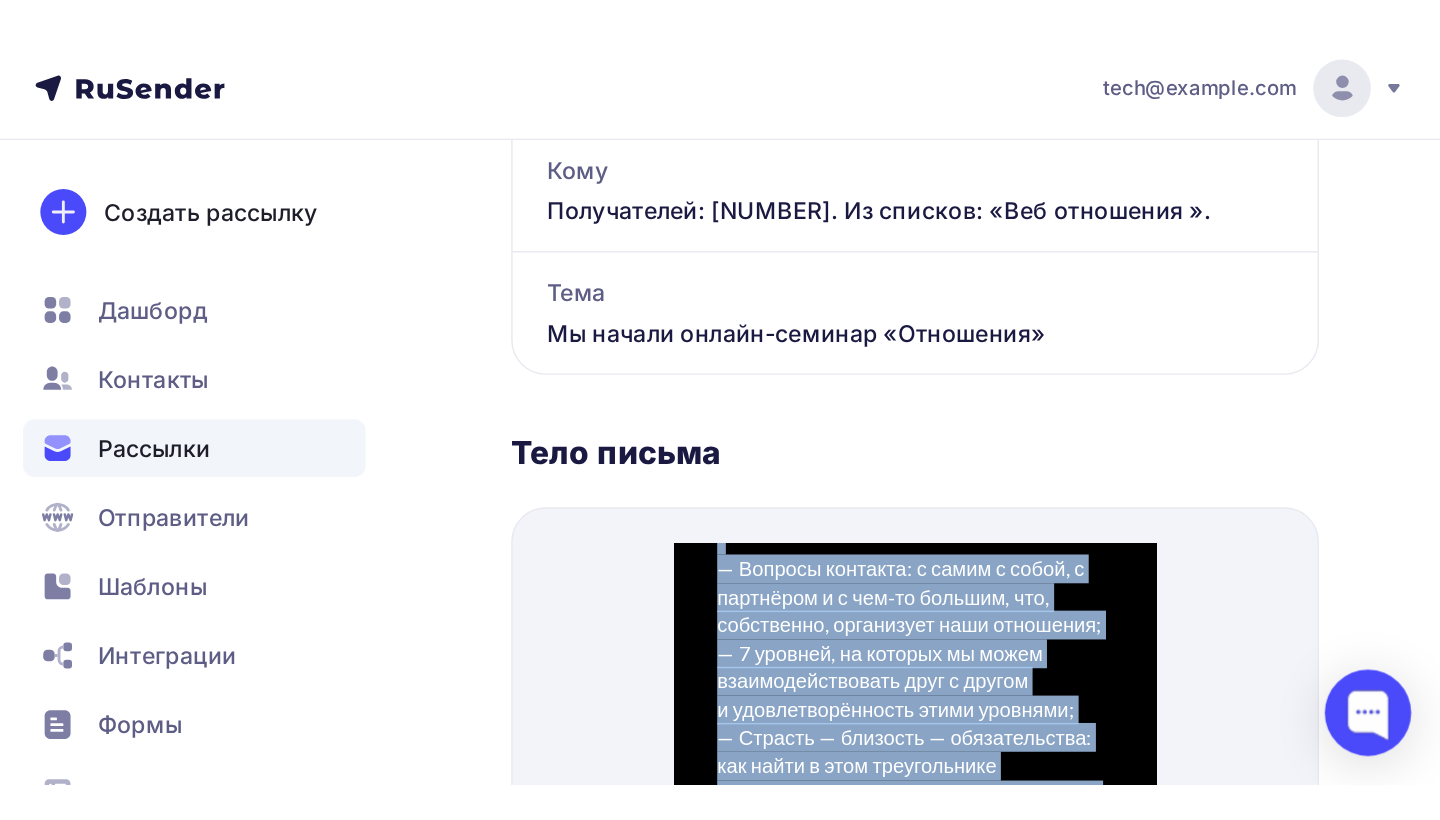 scroll, scrollTop: 514, scrollLeft: 0, axis: vertical 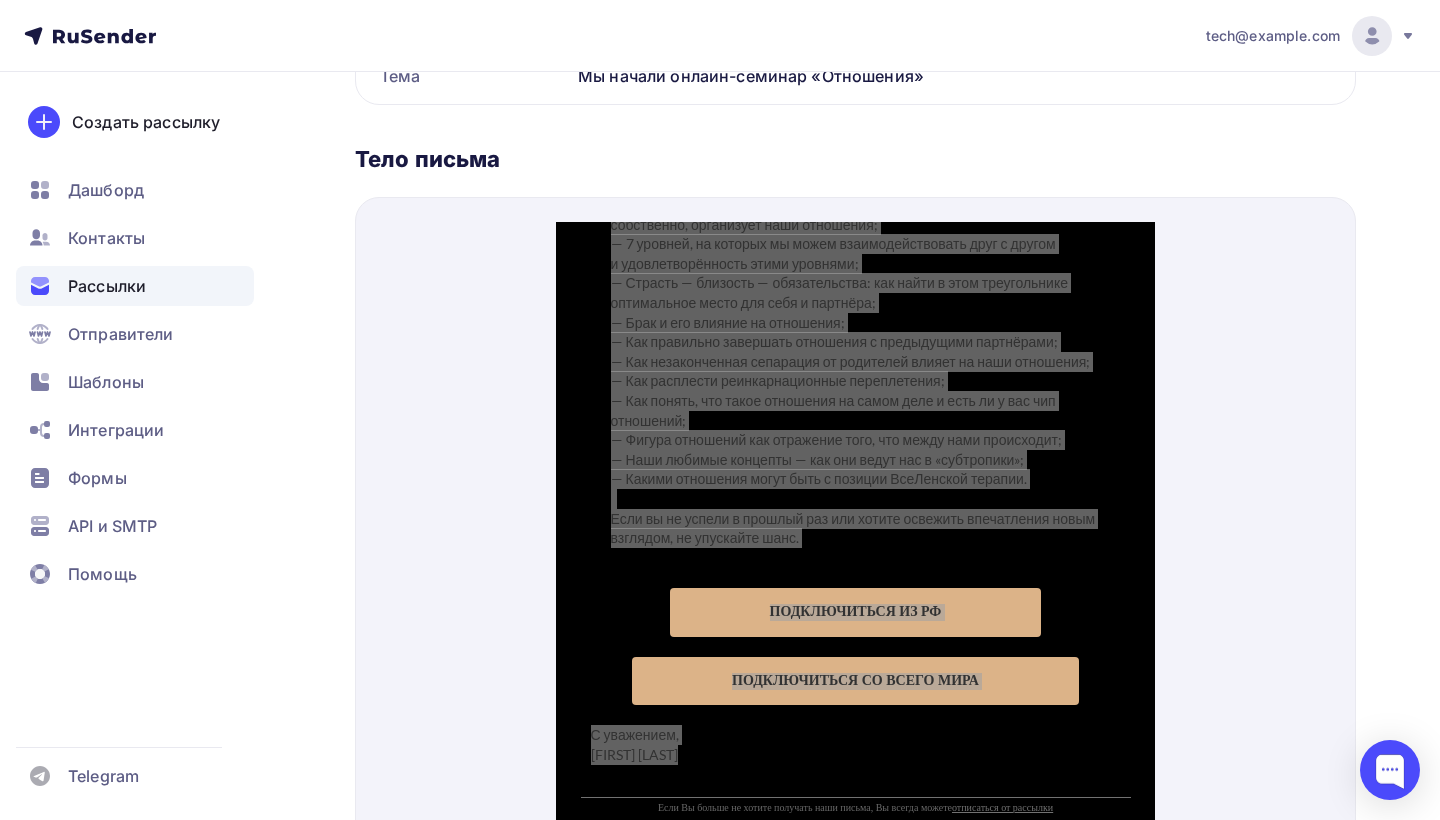 click on "Завершена
Отправитель
info@example.com
Имя
[FIRST] [LAST]
Кому
Получателей:
13 947. Из списков:
«Веб отношения ».
Тема
Мы начали онлайн-семинар «Отношения»
Название рассылки
Отправитель
Имя
Кому
Тема
Прехедер
Тело письма" at bounding box center [855, 332] 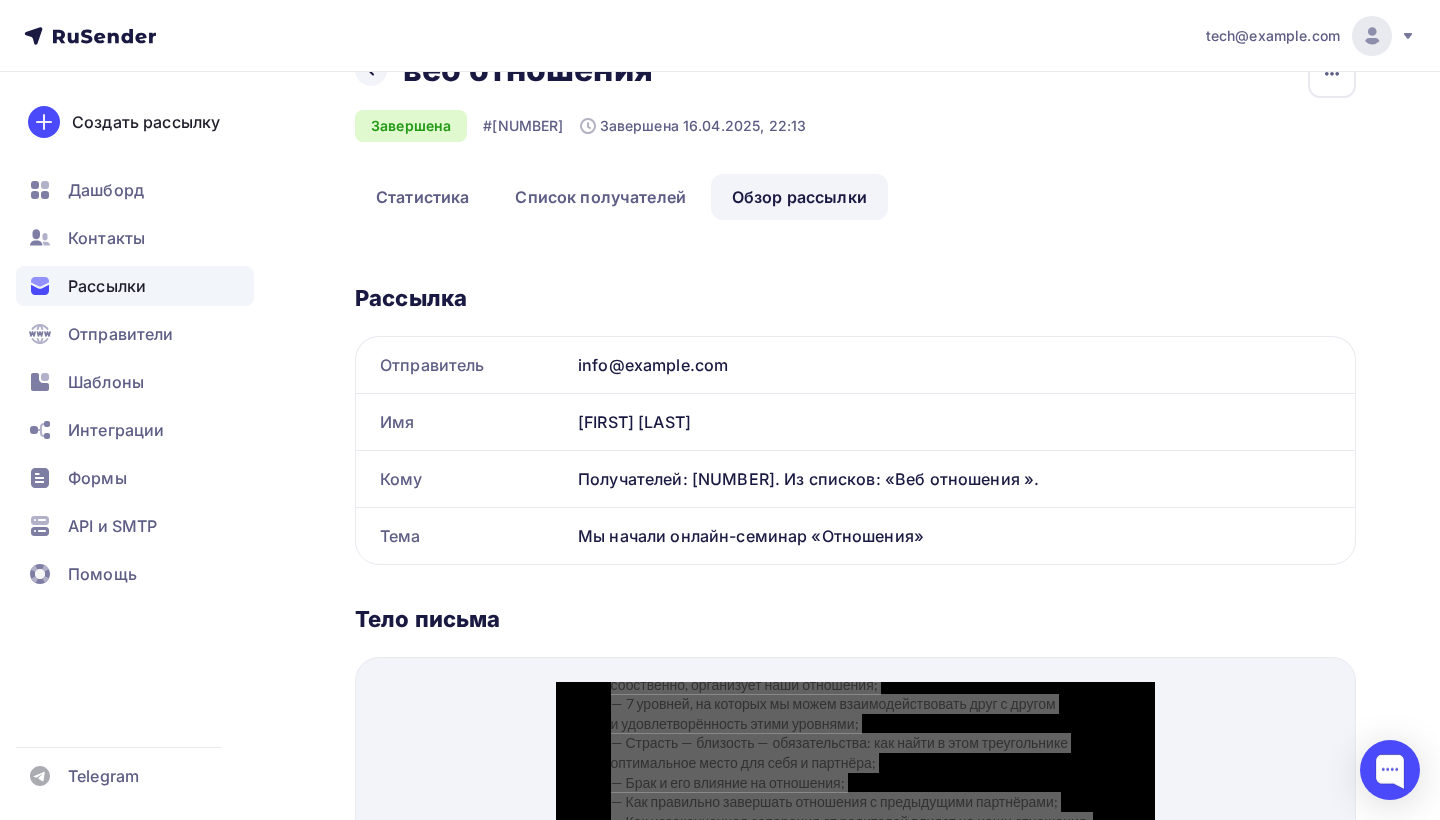 scroll, scrollTop: 0, scrollLeft: 0, axis: both 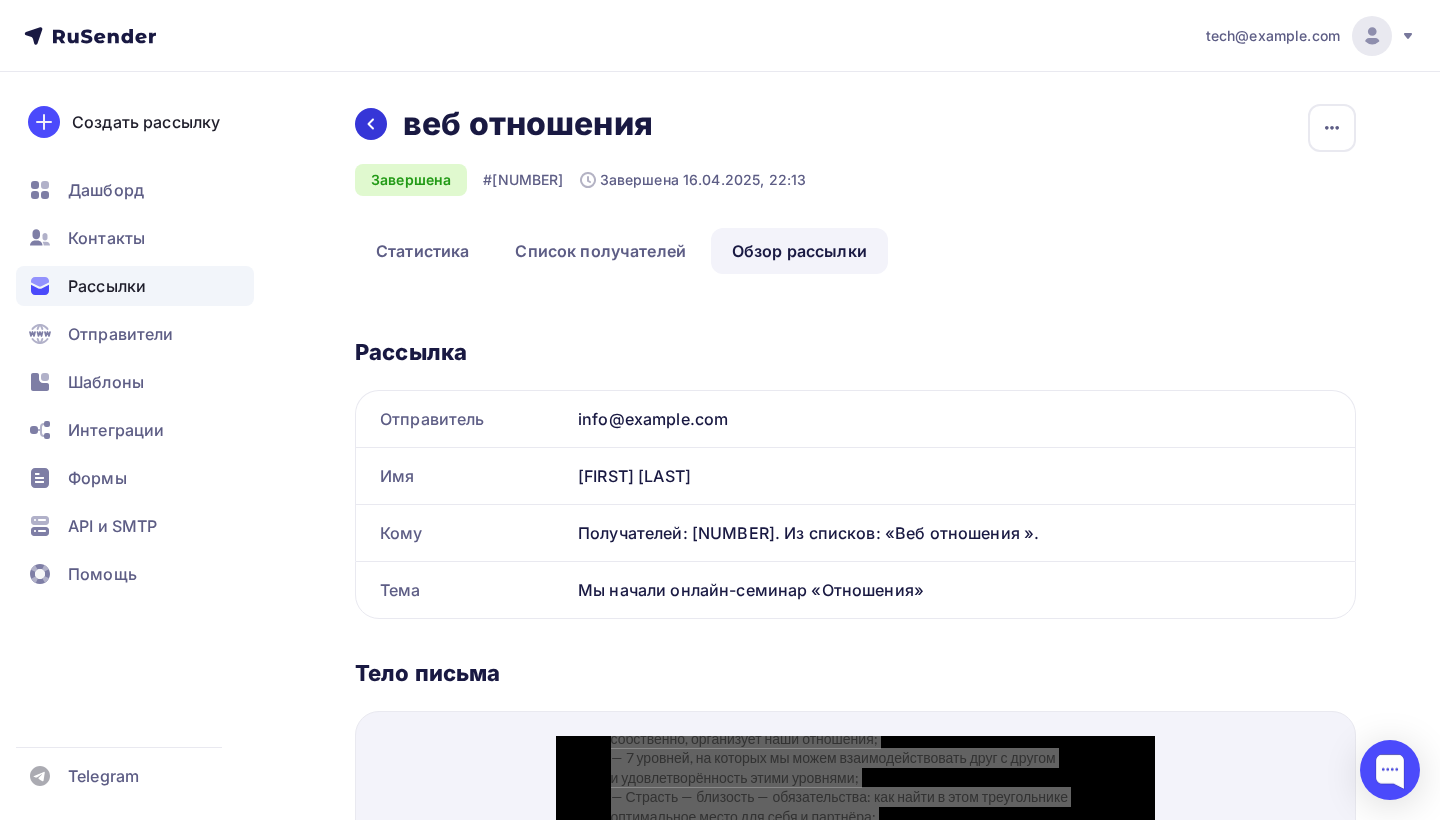 click 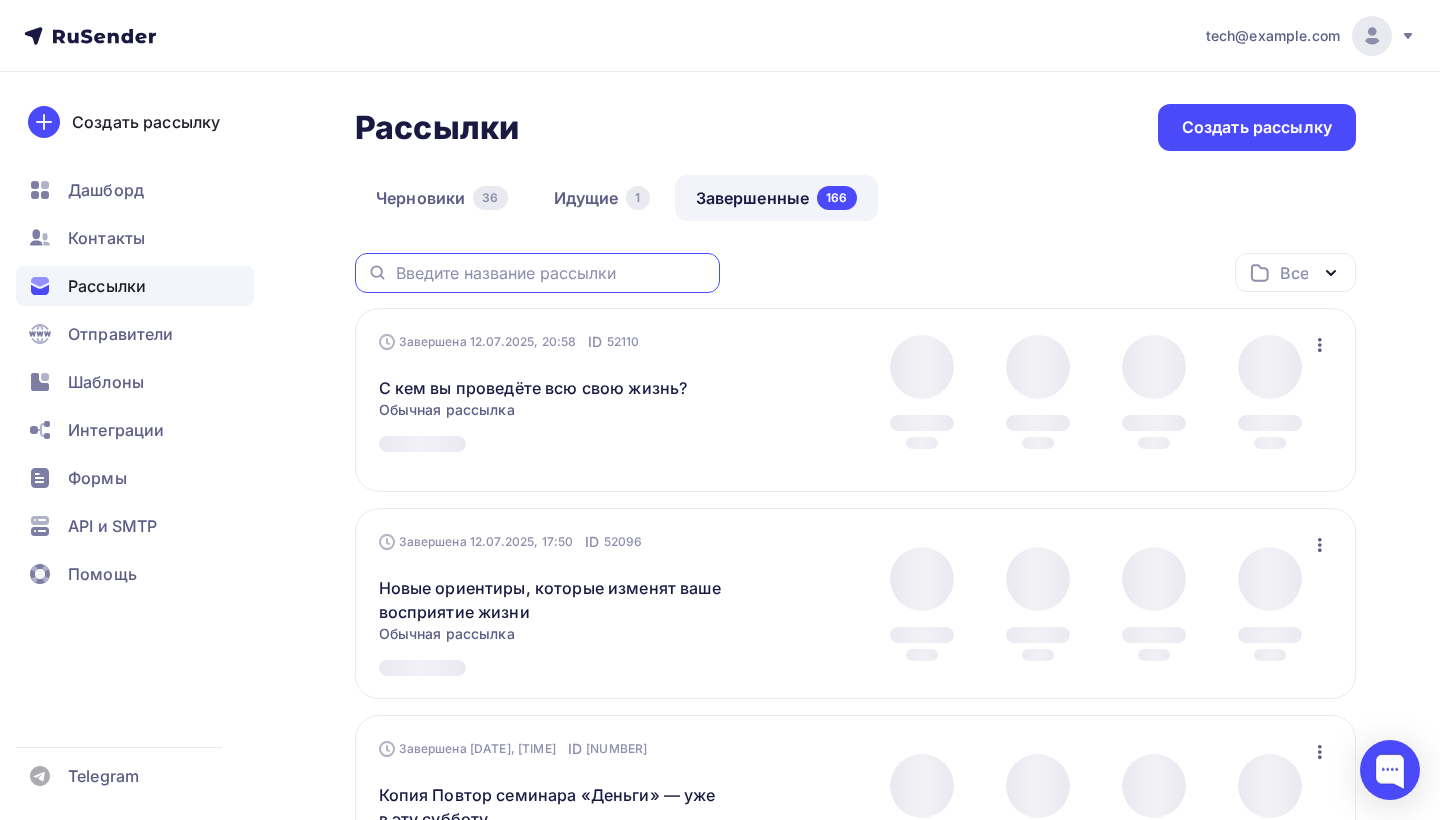 click at bounding box center (552, 273) 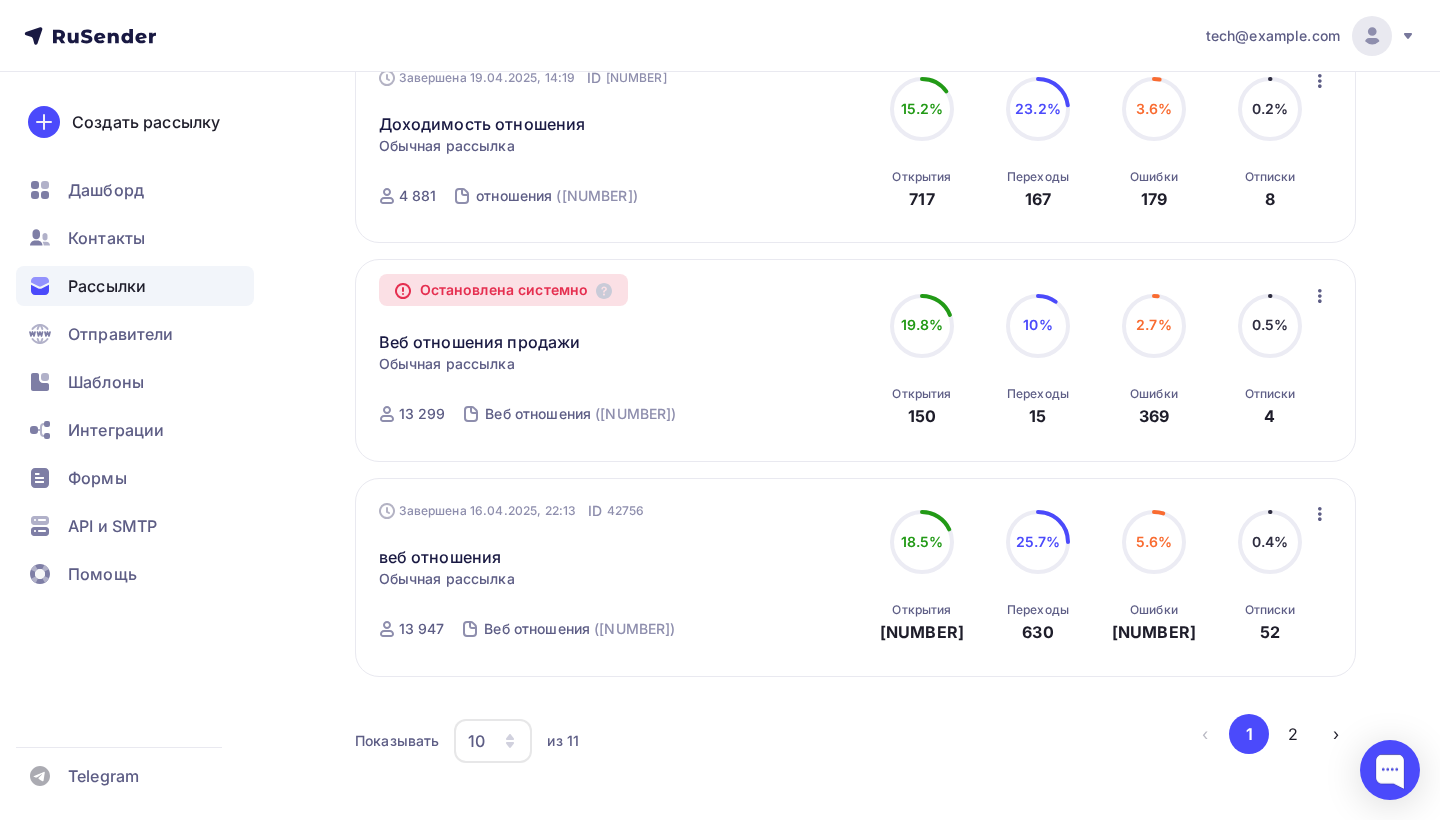 scroll, scrollTop: 1785, scrollLeft: 0, axis: vertical 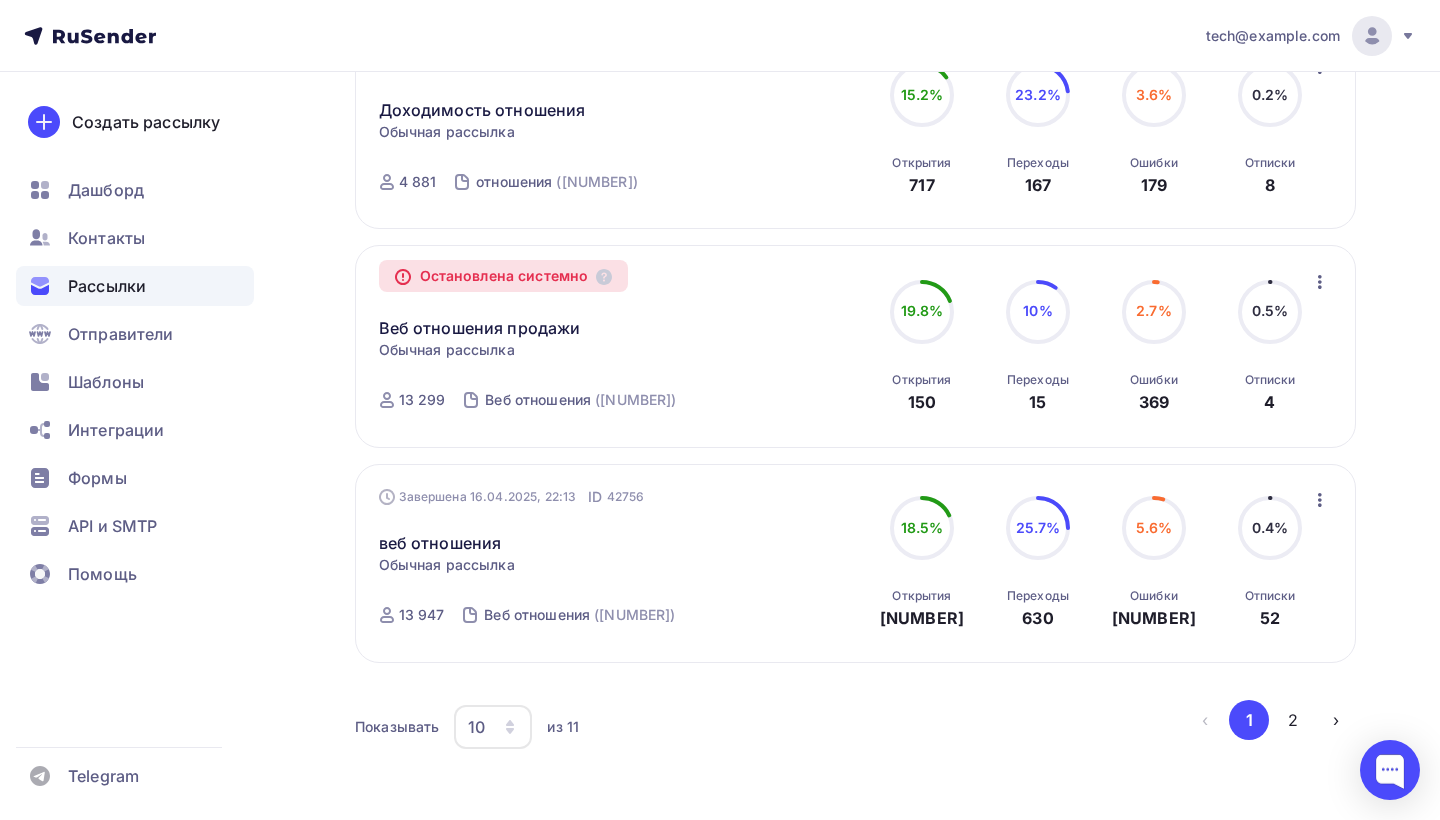 click on "10" at bounding box center (493, 727) 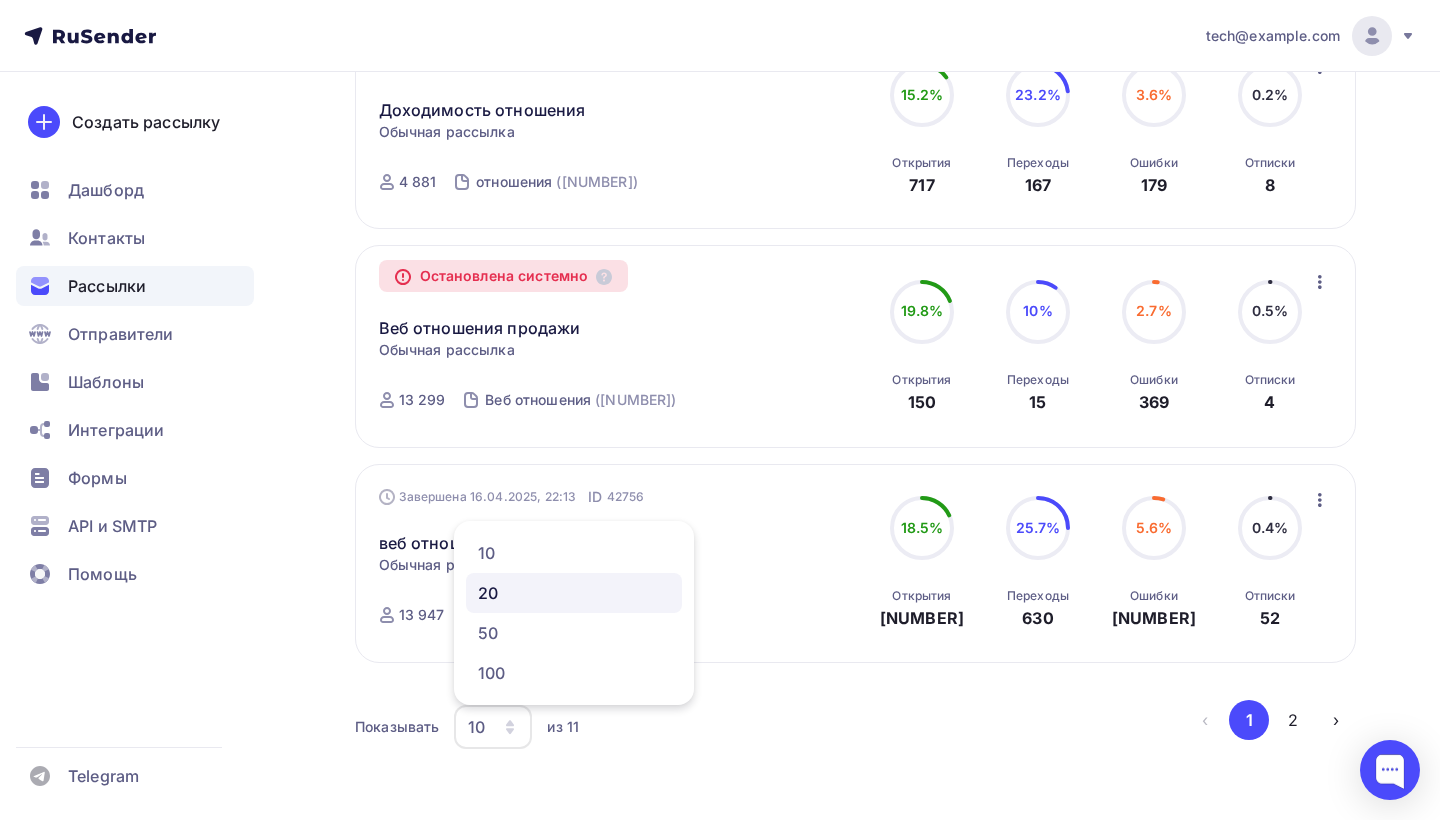 click on "20" at bounding box center [574, 593] 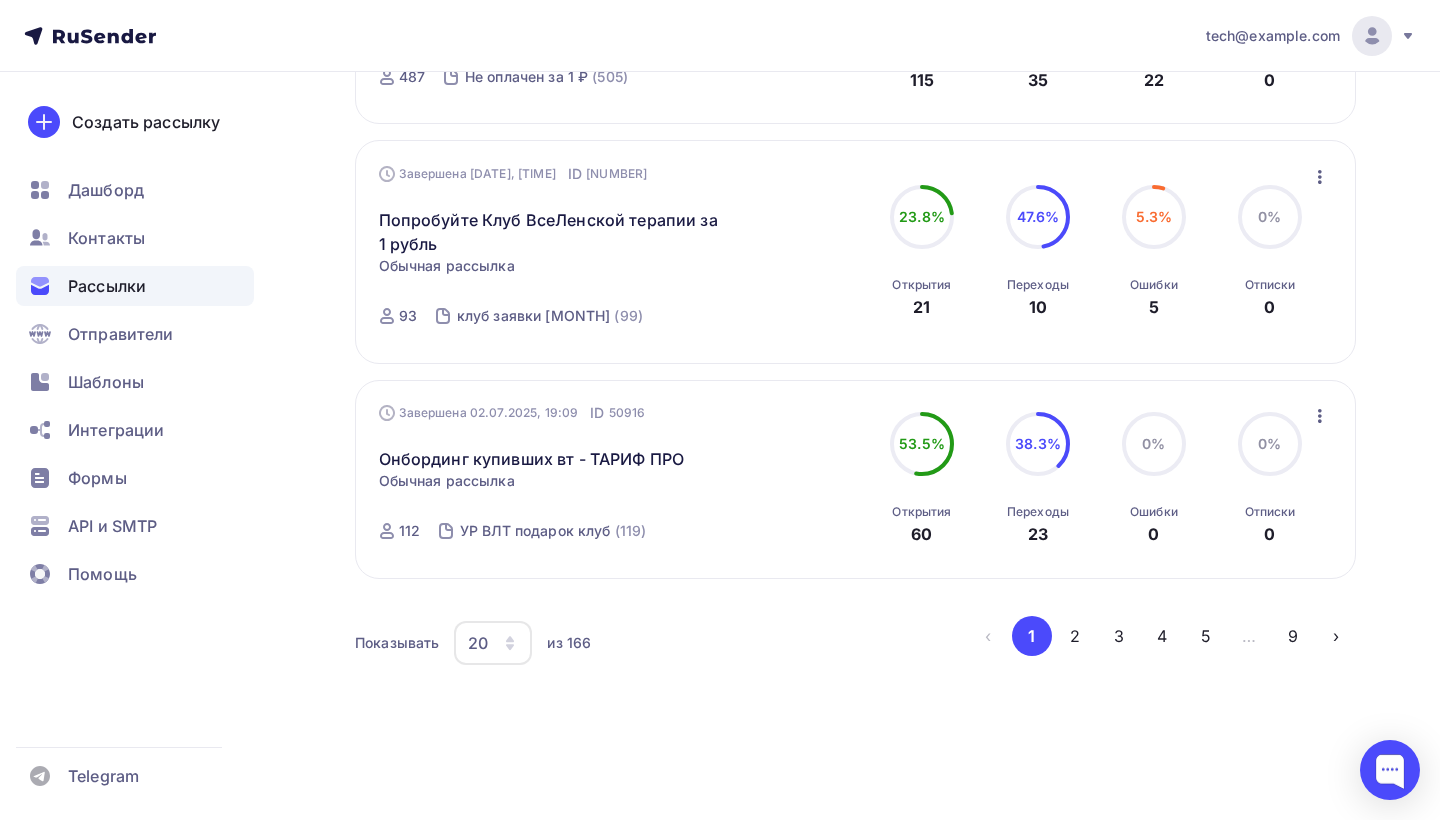 scroll, scrollTop: 4158, scrollLeft: 0, axis: vertical 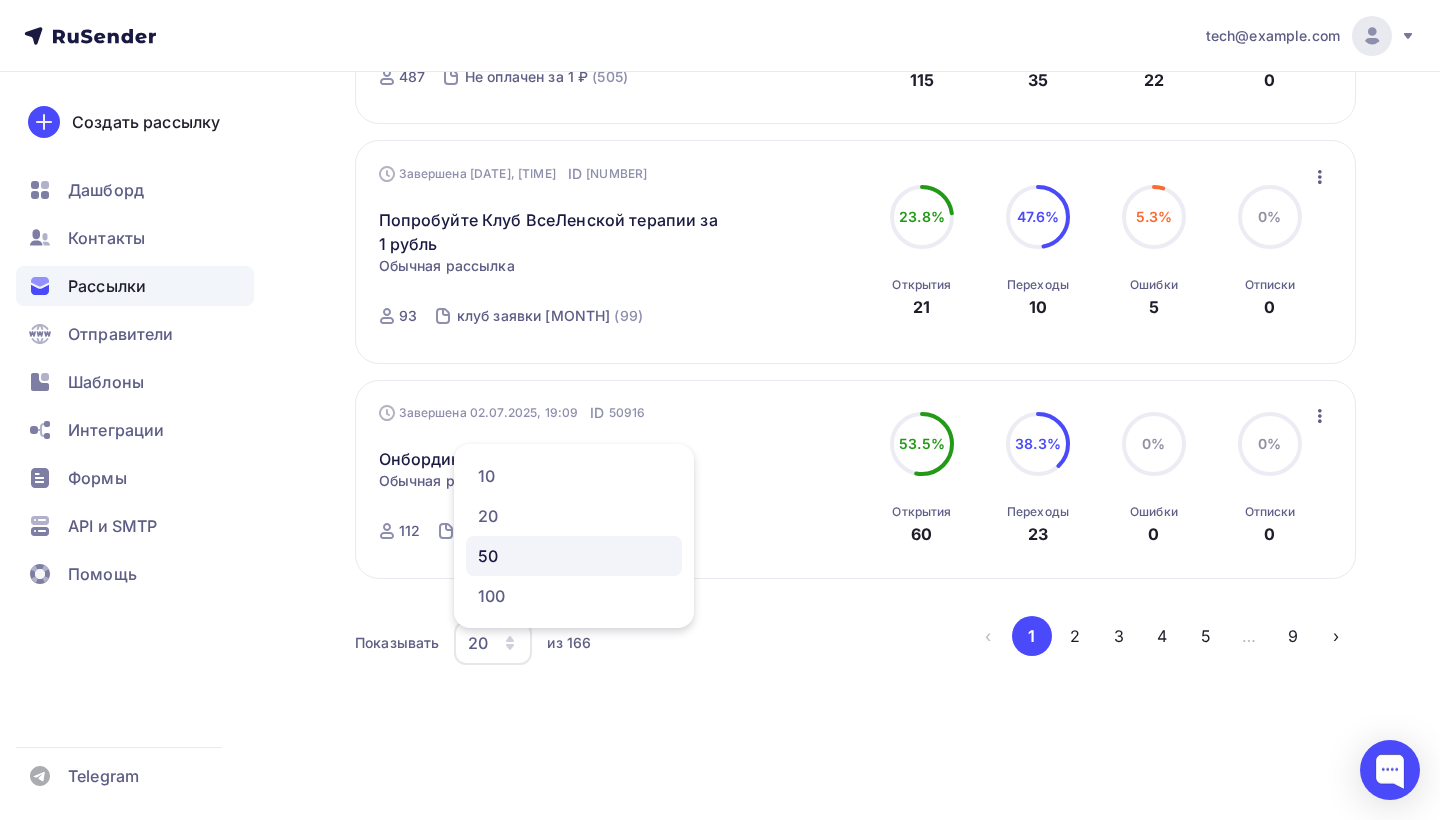 click on "50" at bounding box center [574, 556] 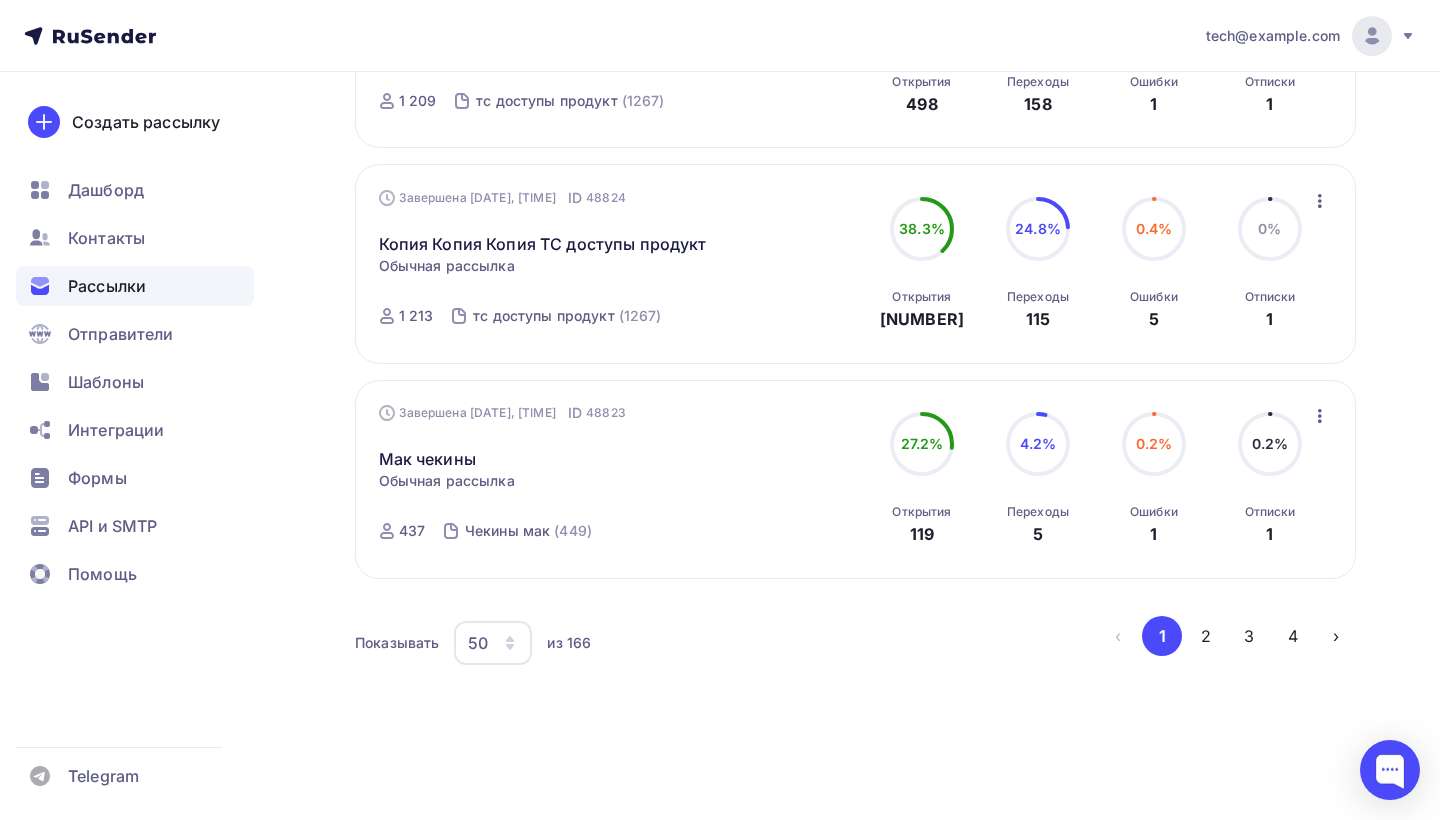 scroll, scrollTop: 10746, scrollLeft: 0, axis: vertical 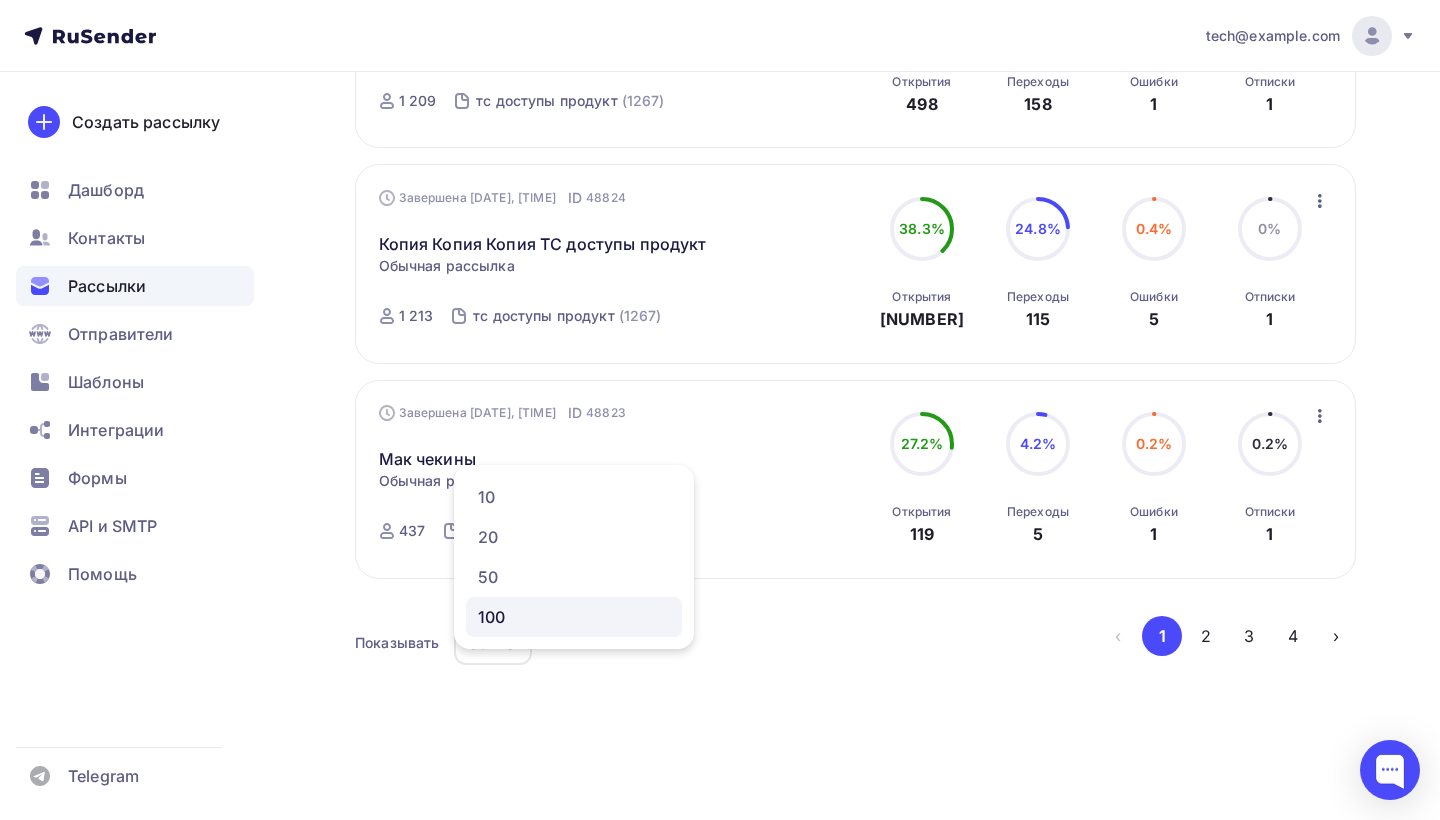 click on "100" at bounding box center [574, 617] 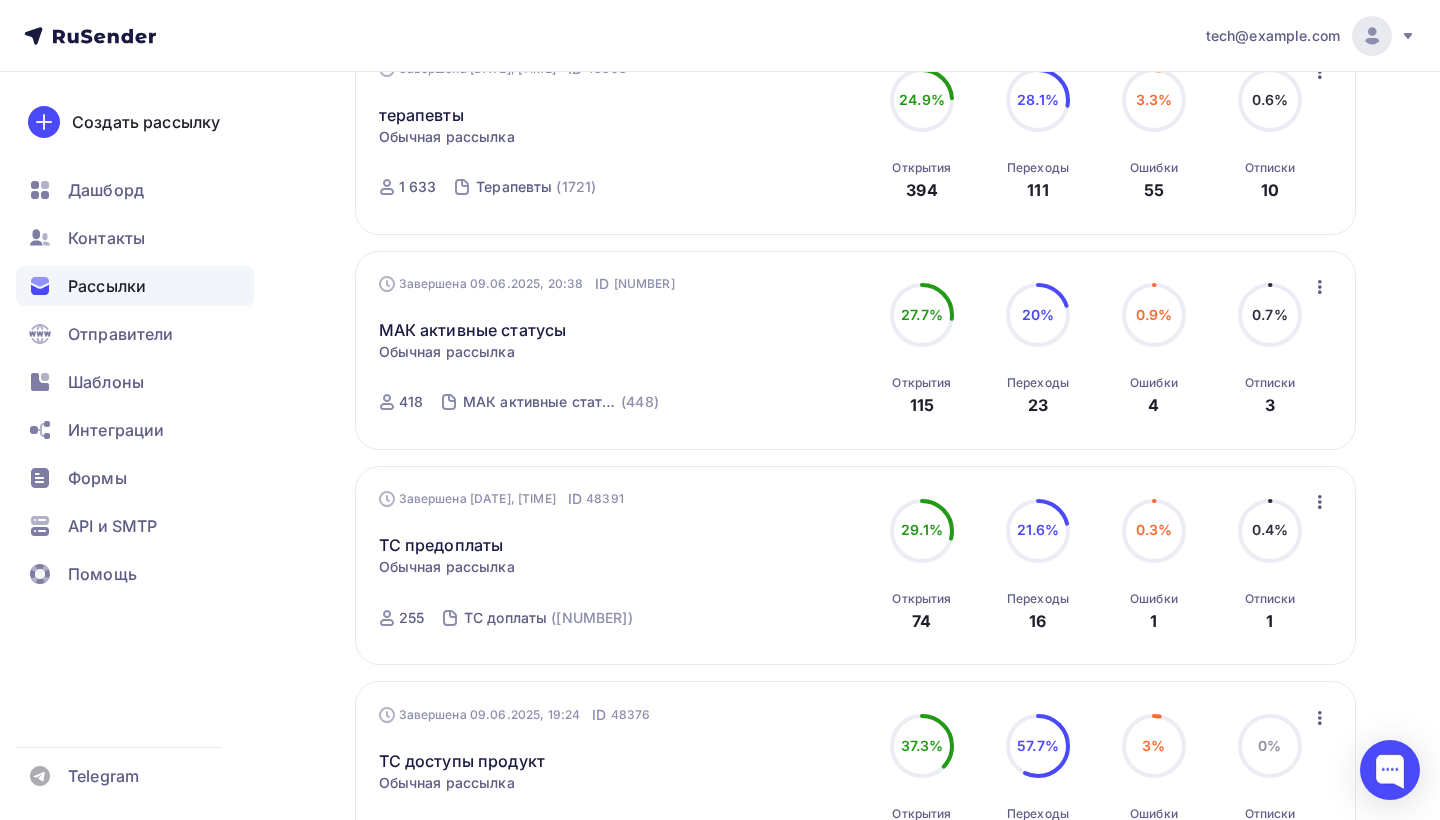 scroll, scrollTop: 0, scrollLeft: 0, axis: both 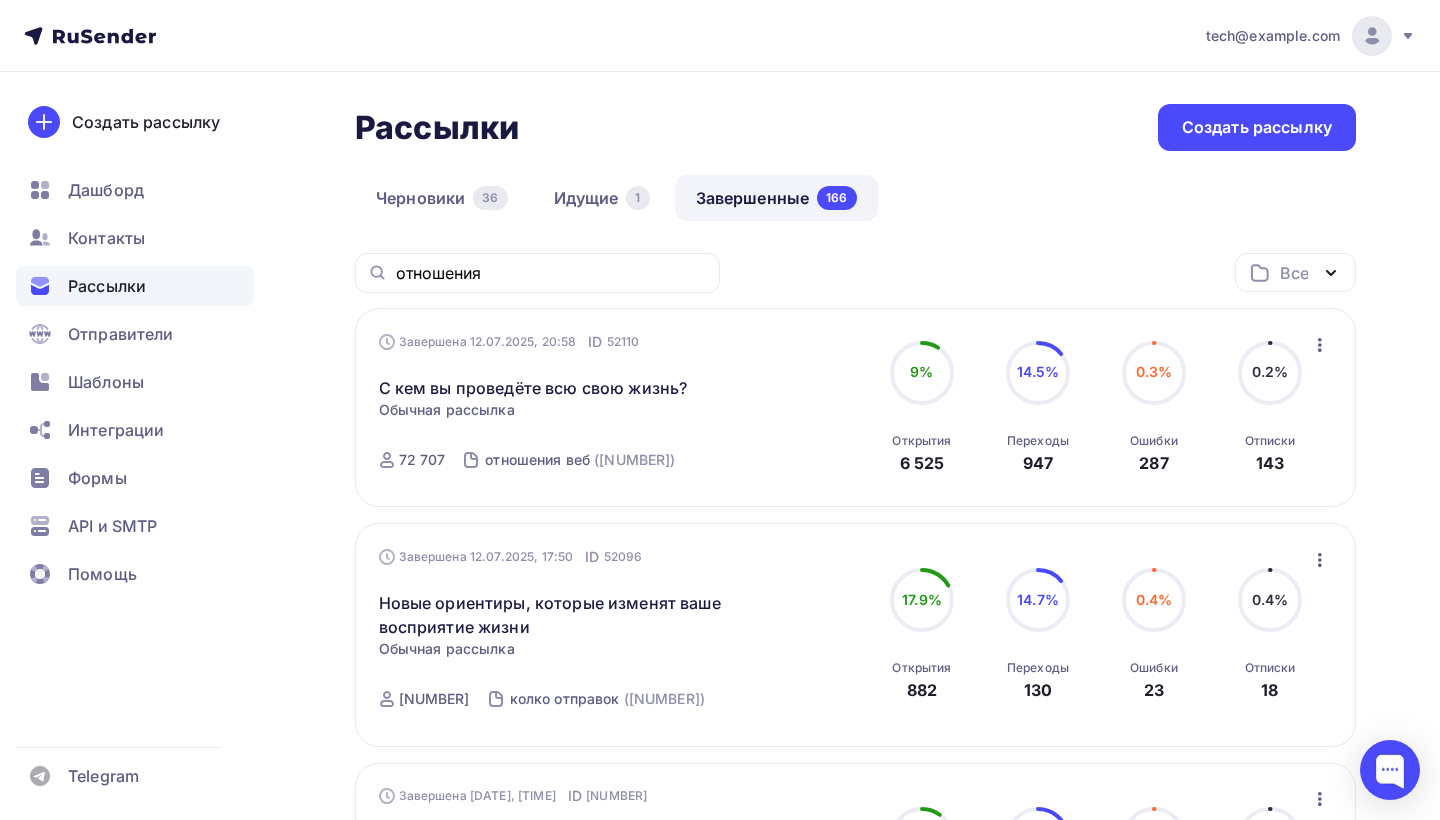 click on "отношения
Все
Все папки           Создать новую папку" at bounding box center [855, 280] 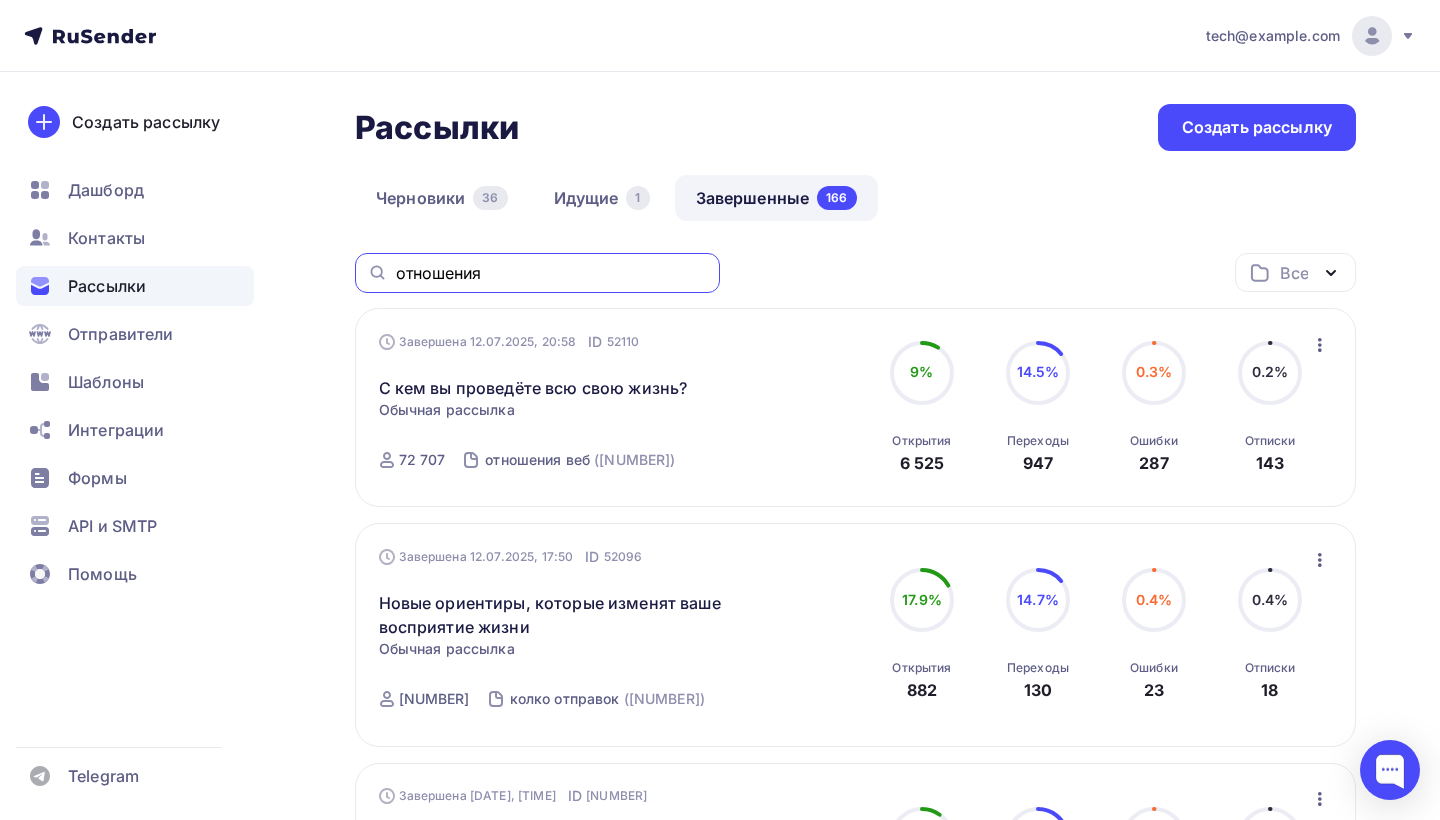 click on "отношения" at bounding box center [552, 273] 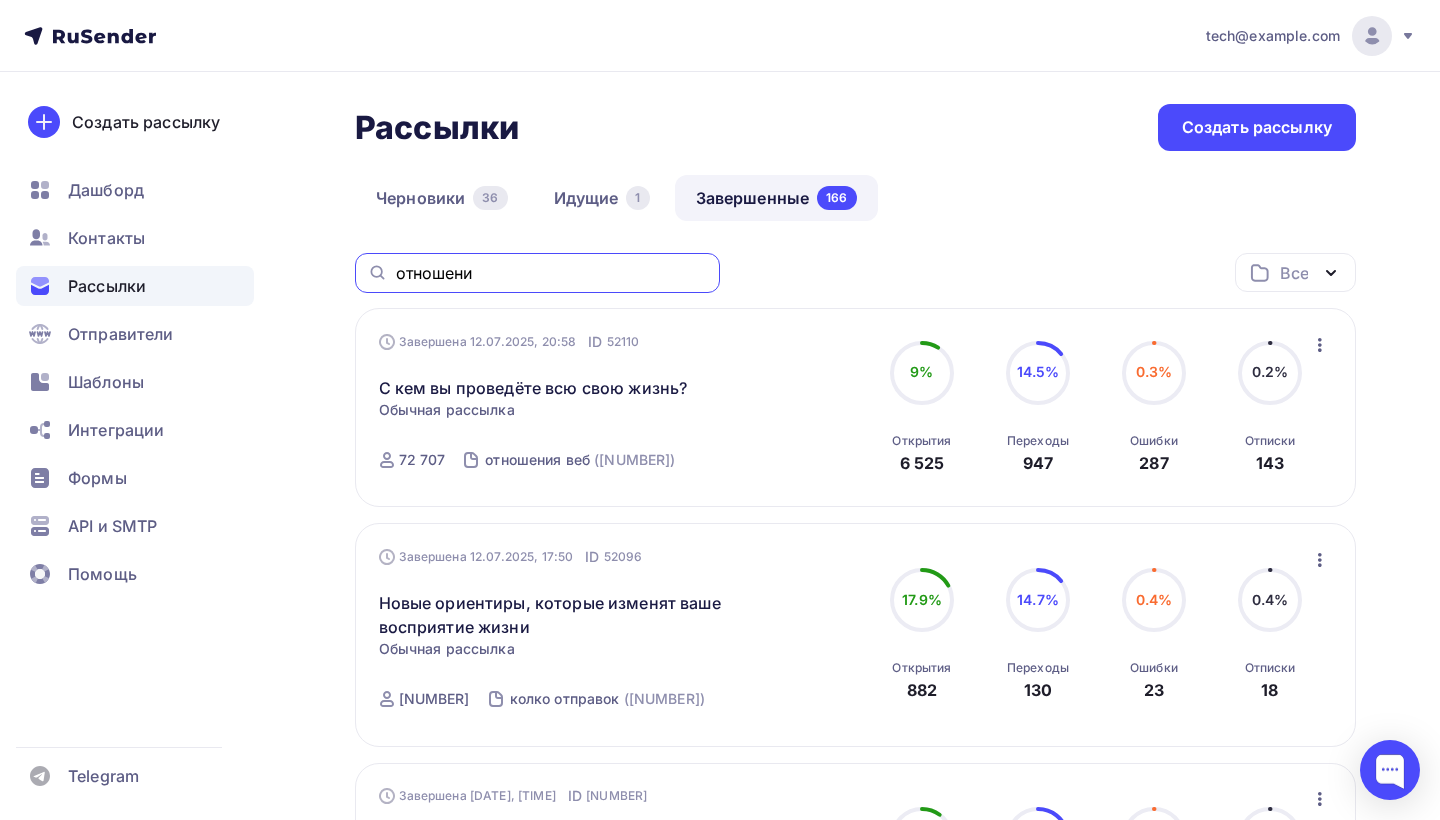 type on "отношения" 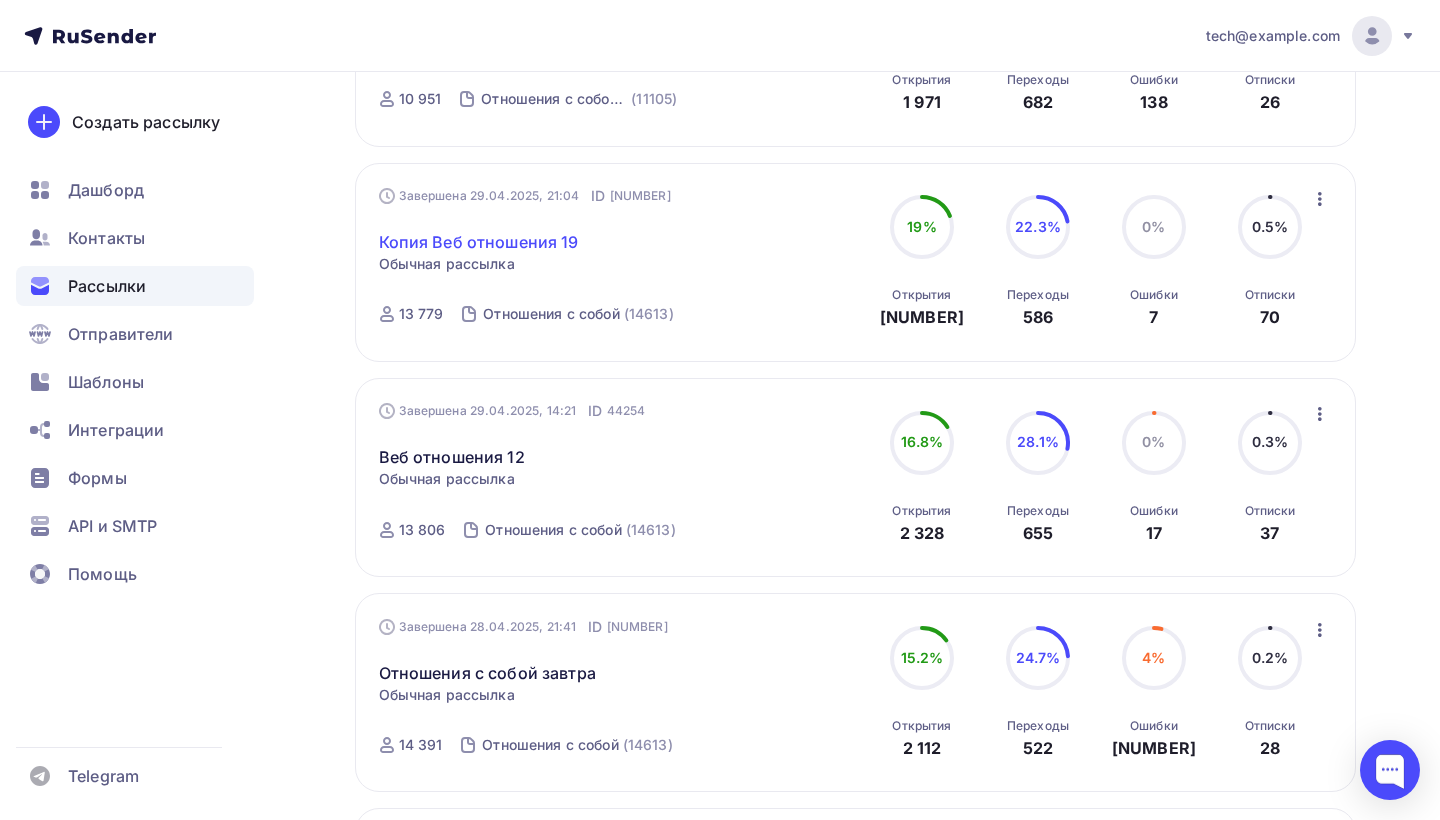 scroll, scrollTop: 576, scrollLeft: 0, axis: vertical 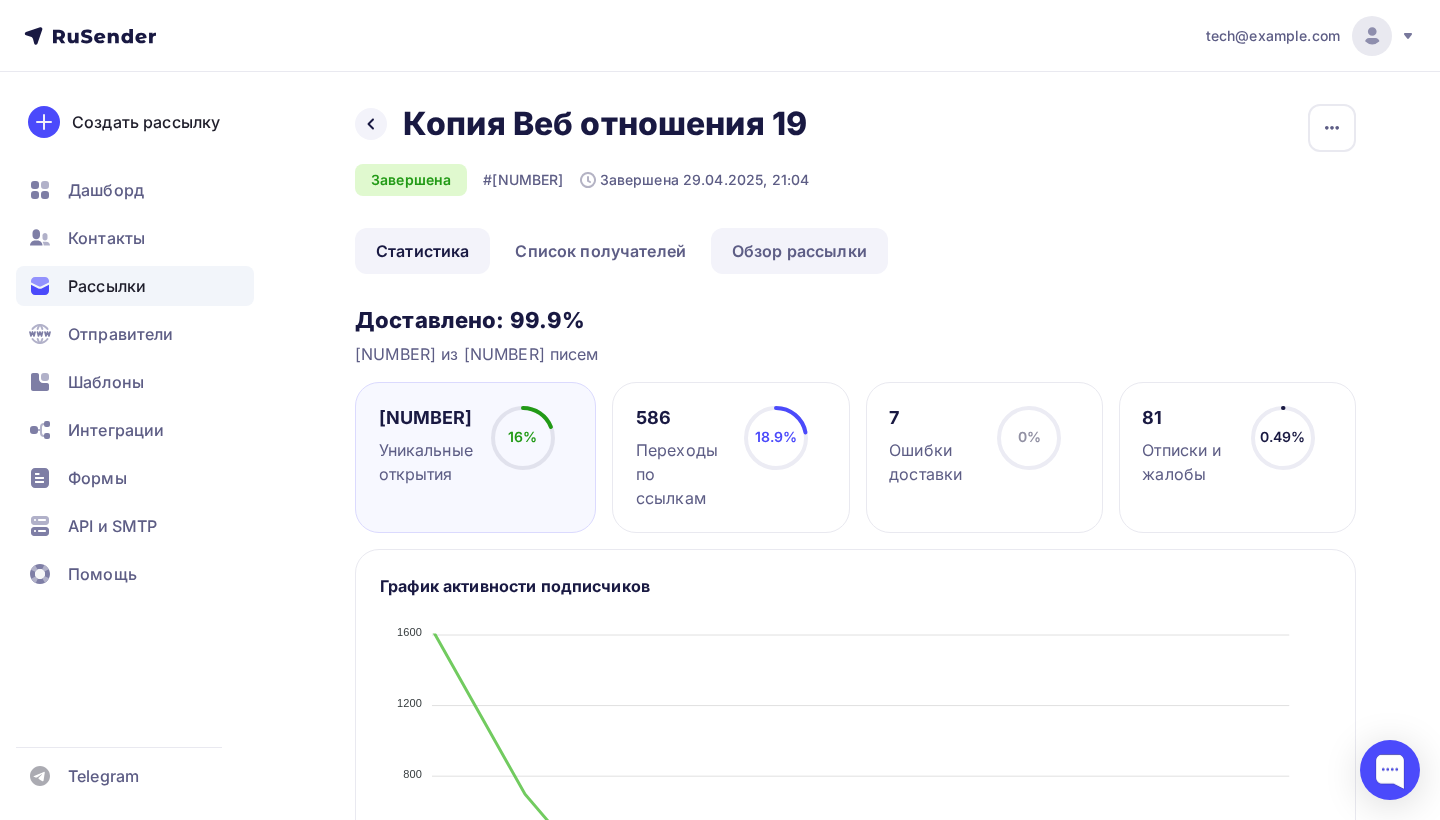 click on "Обзор рассылки" at bounding box center (799, 251) 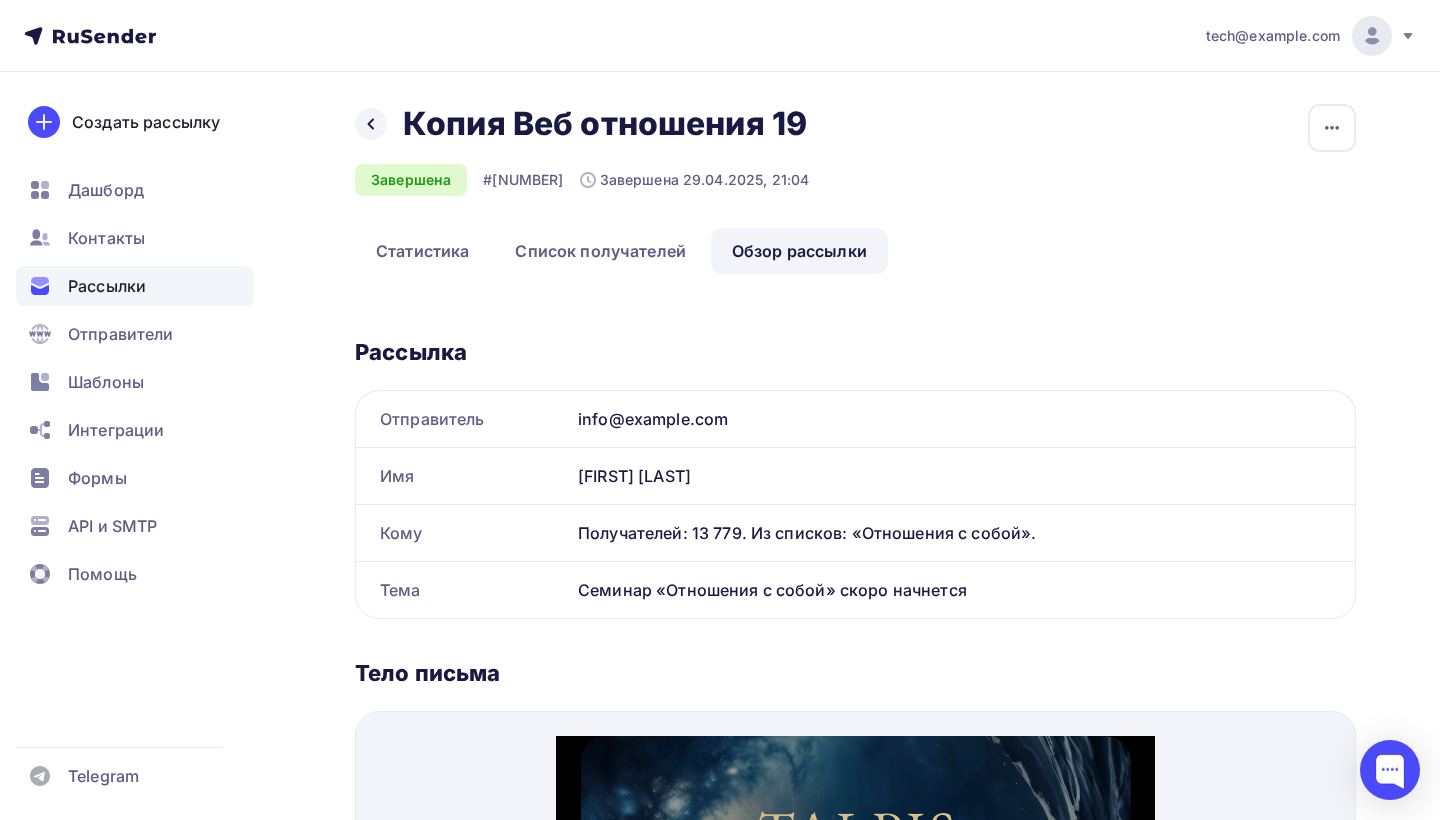 scroll, scrollTop: 0, scrollLeft: 0, axis: both 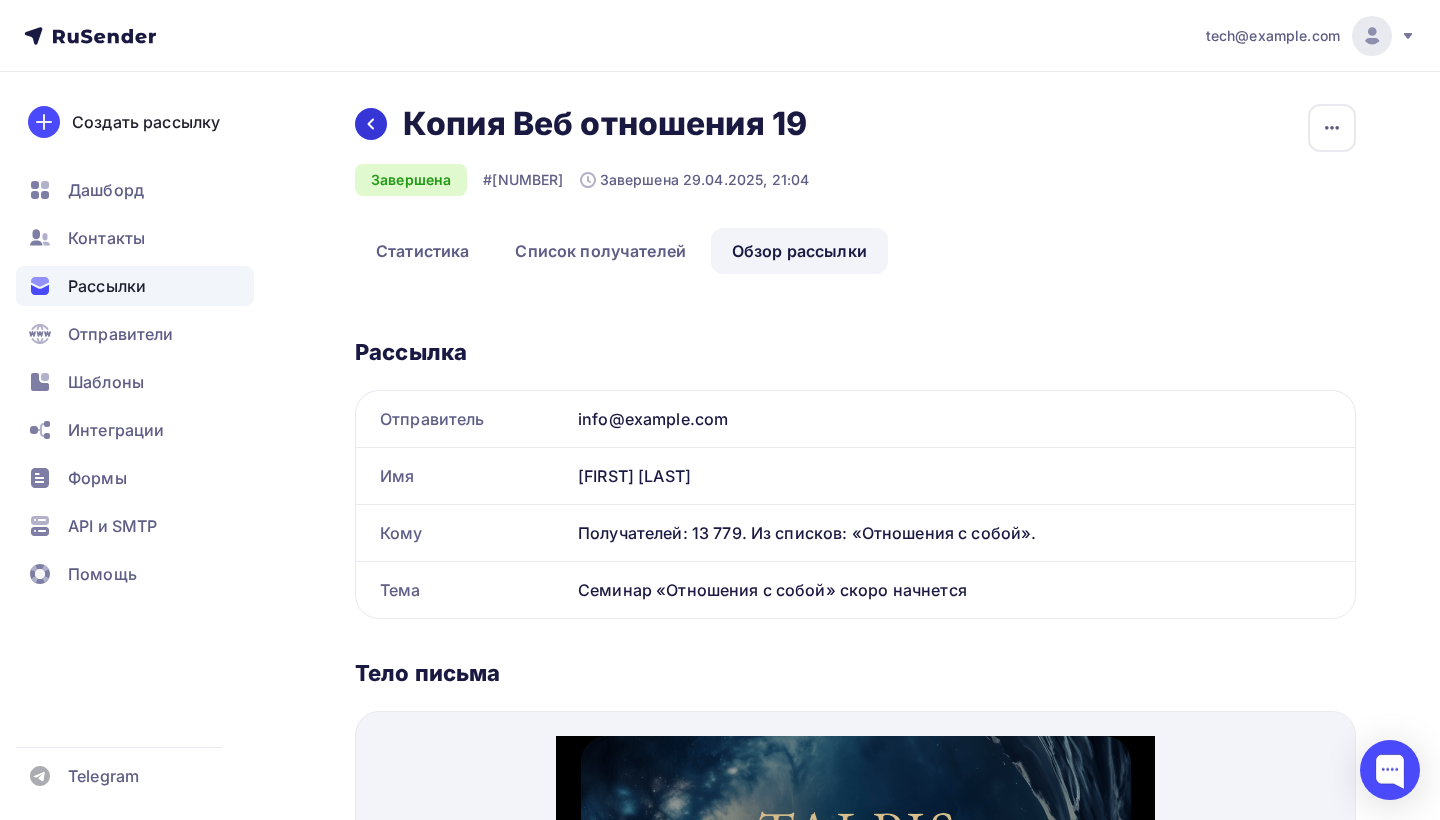 click 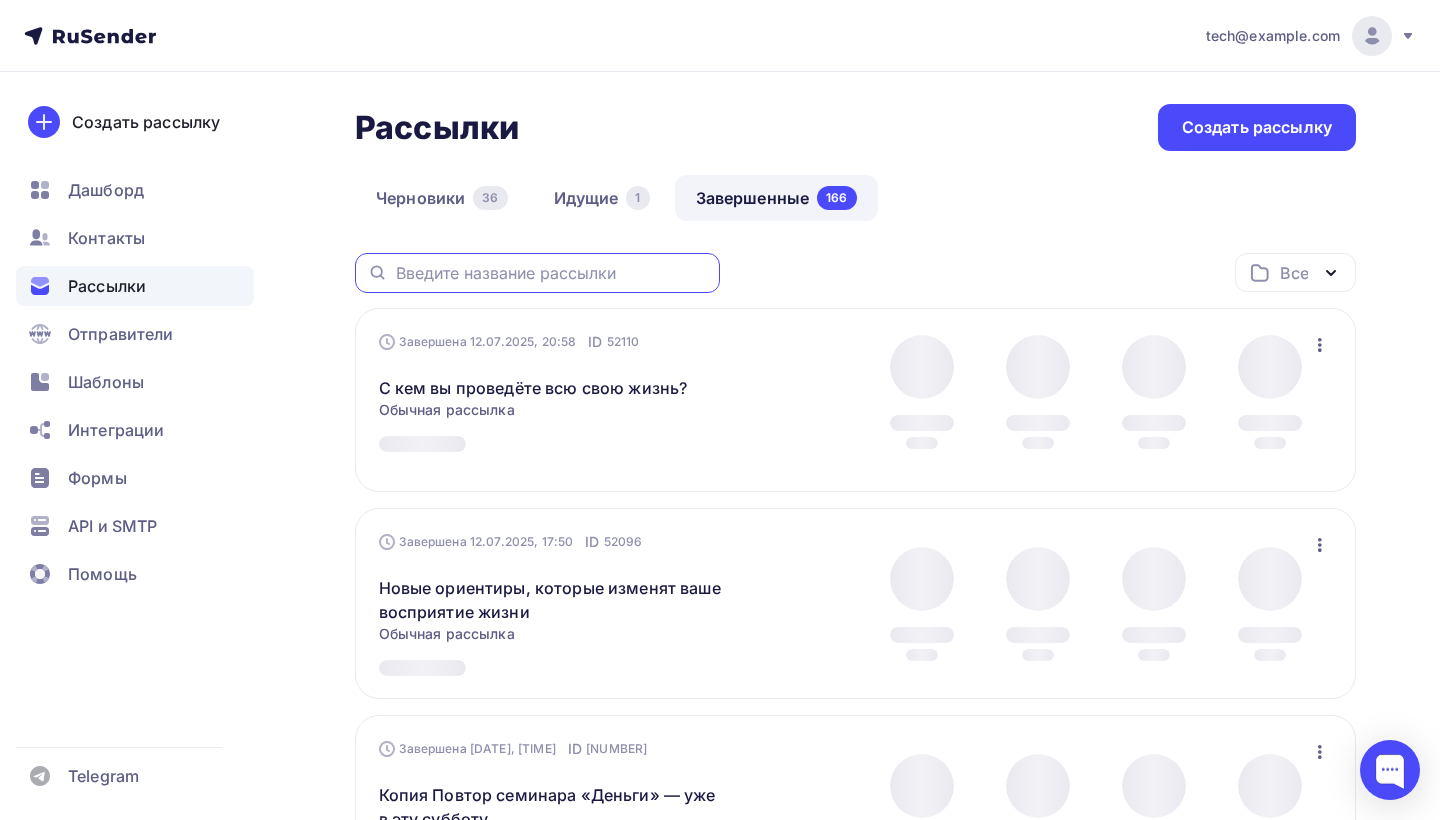 click at bounding box center [552, 273] 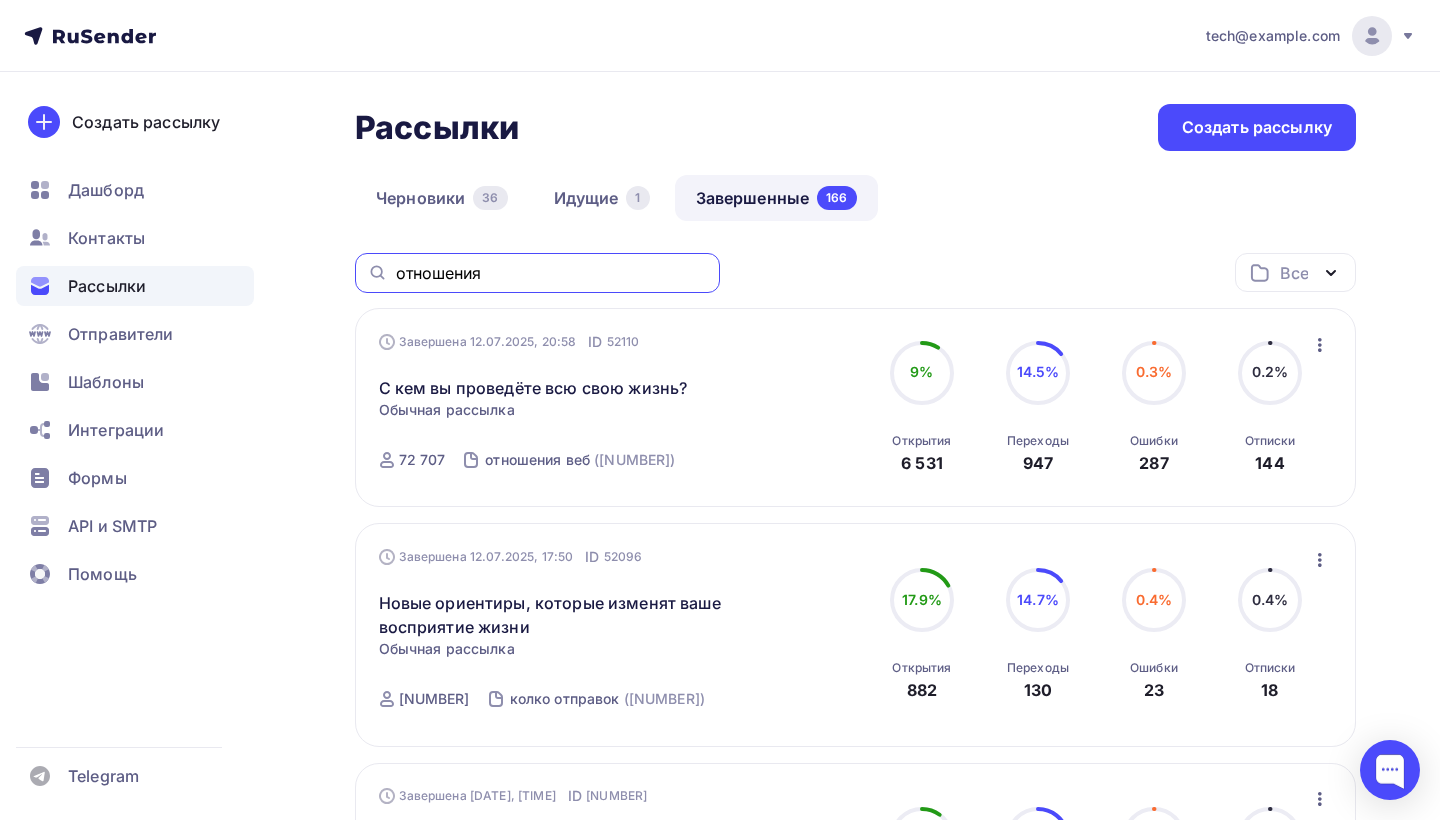 type on "отношения" 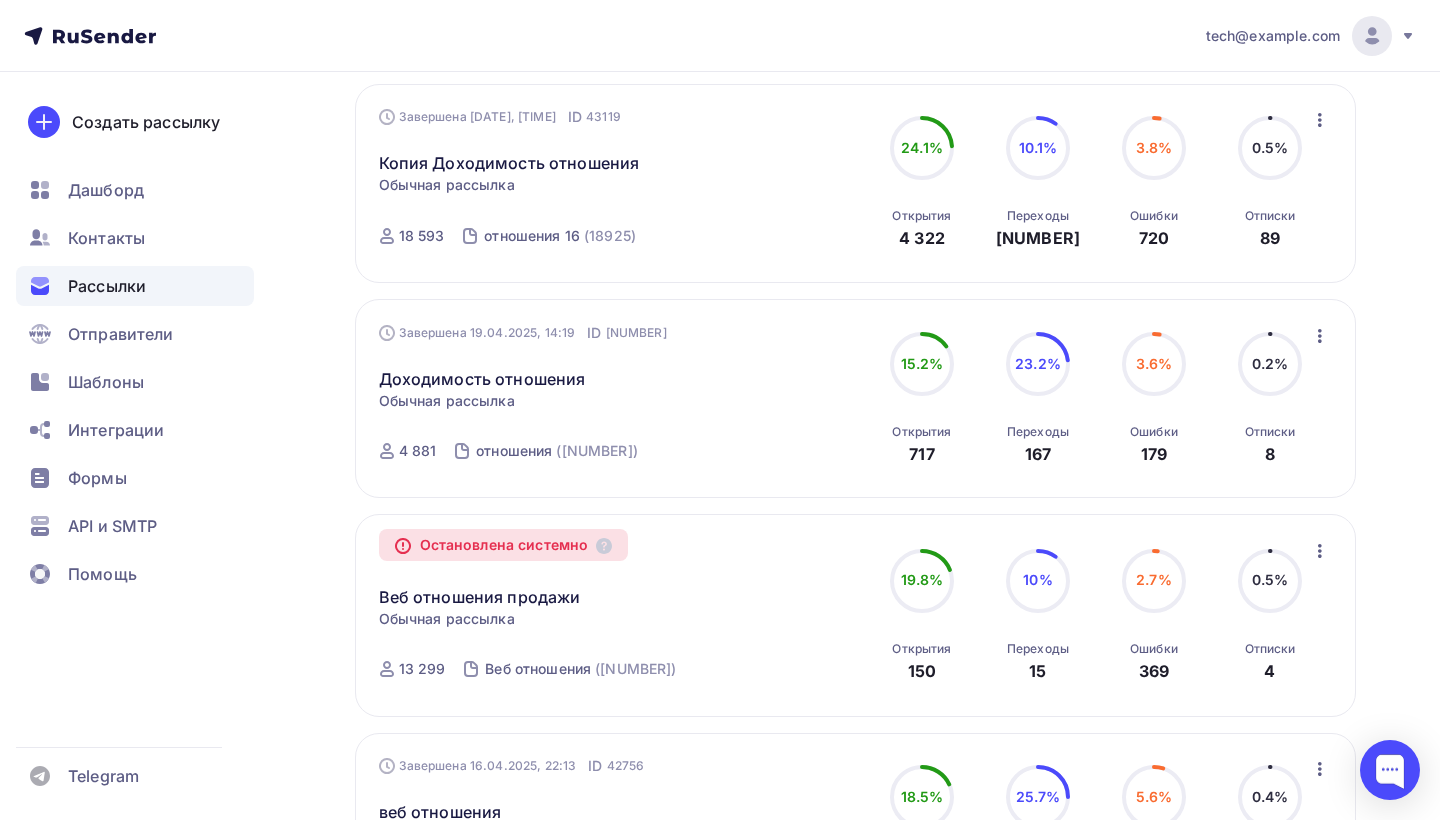 scroll, scrollTop: 1518, scrollLeft: 0, axis: vertical 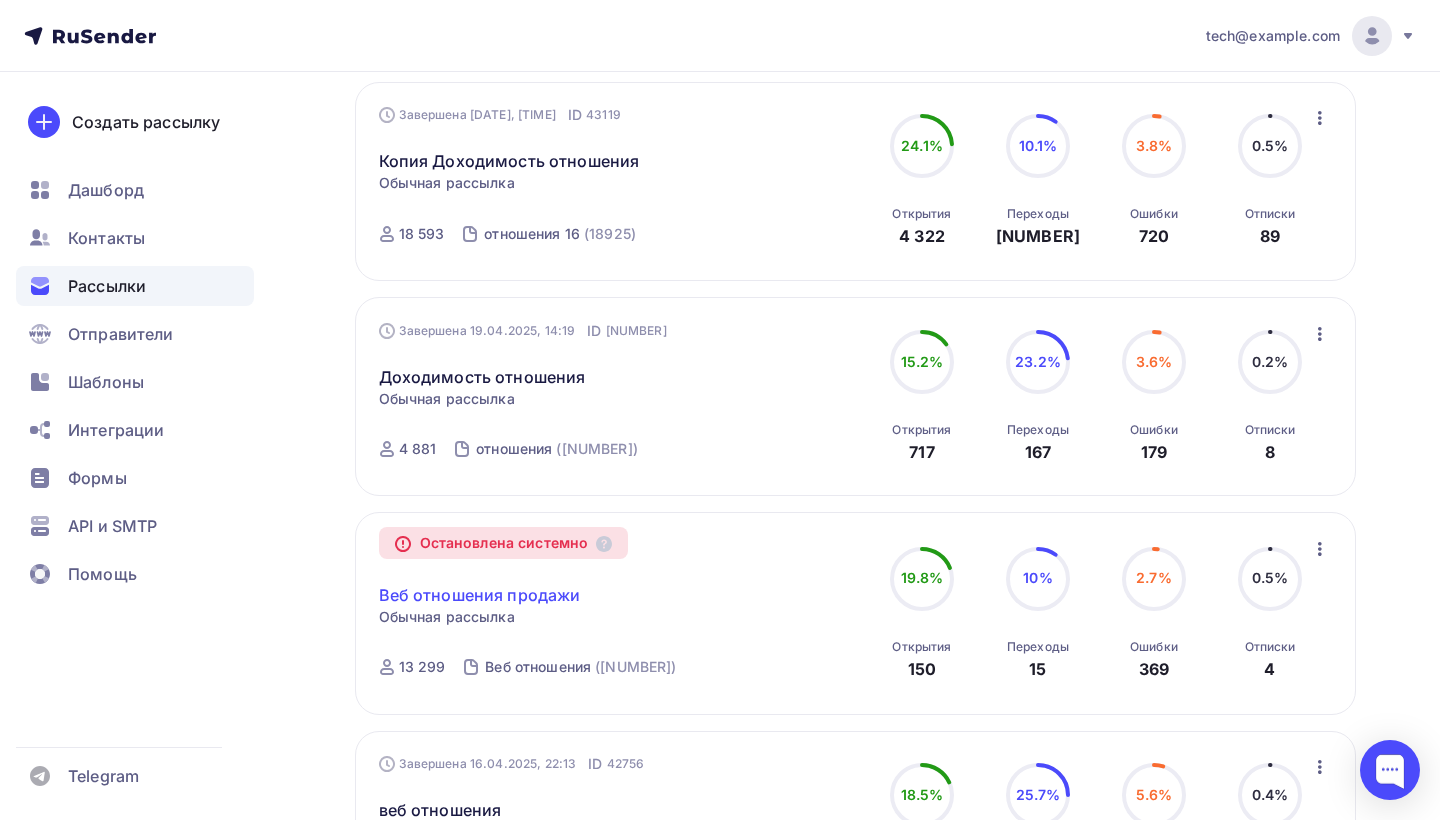 click on "Веб отношения продажи" at bounding box center (480, 595) 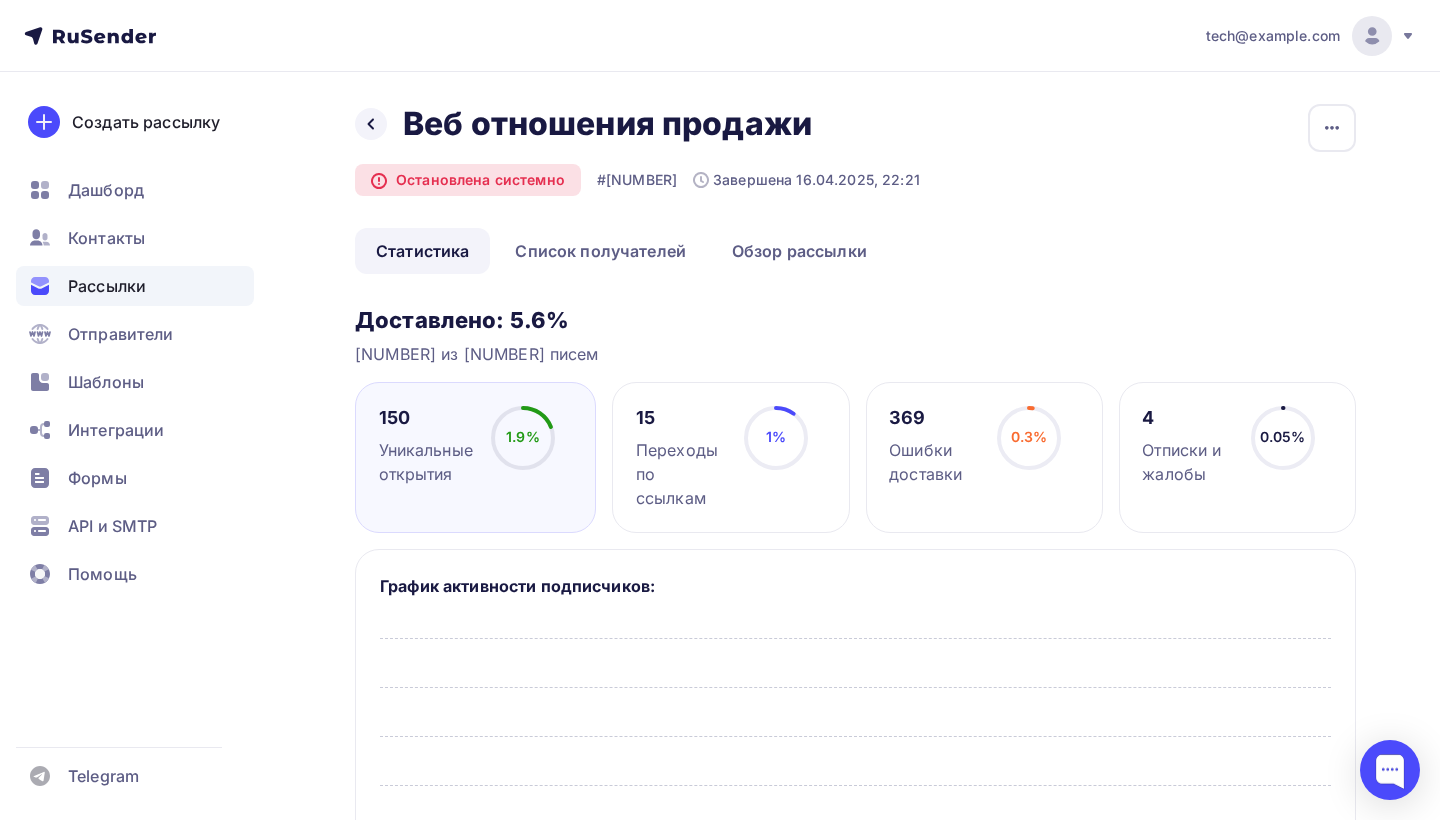 scroll, scrollTop: 16, scrollLeft: 0, axis: vertical 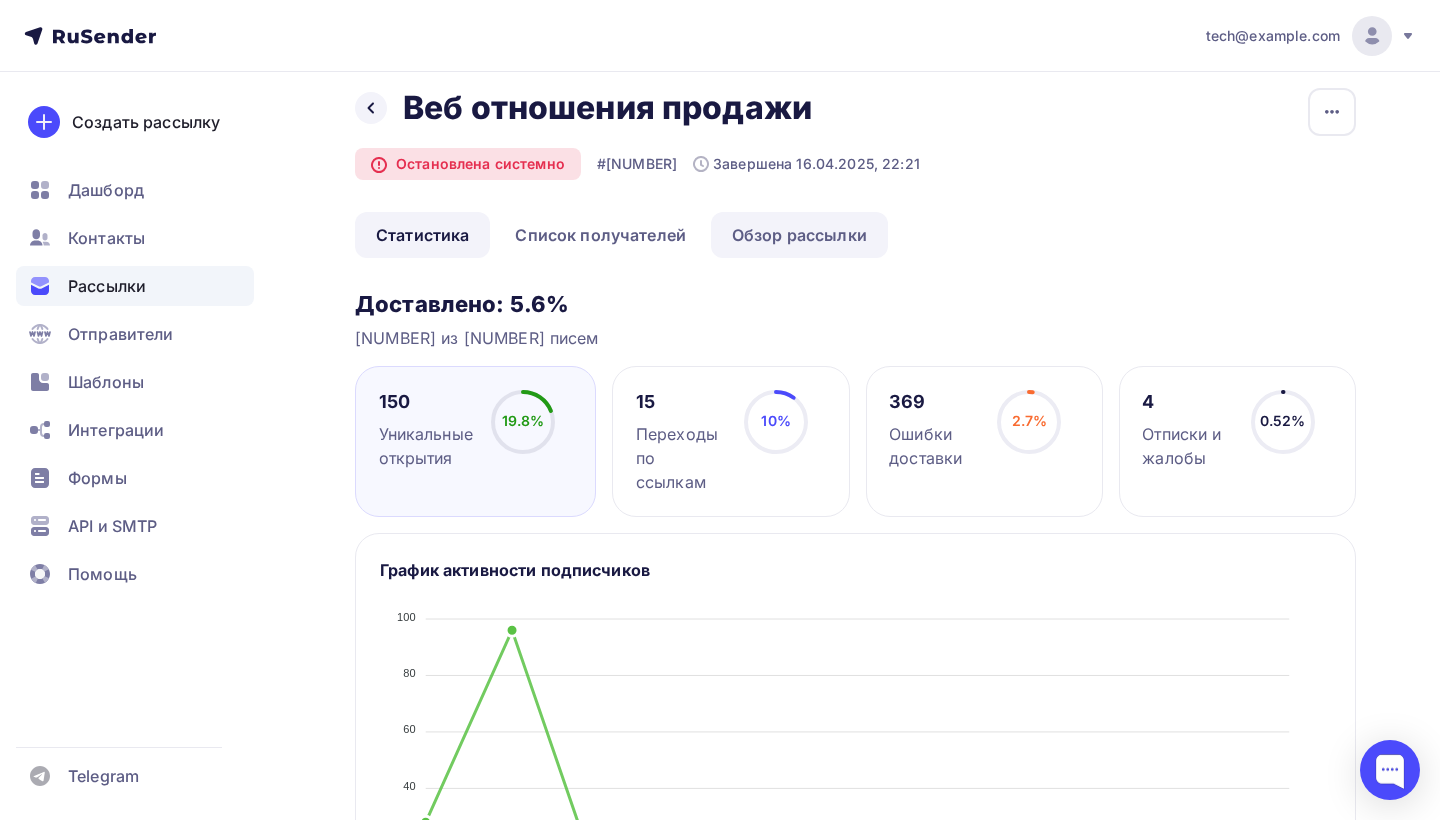 click on "Обзор рассылки" at bounding box center (799, 235) 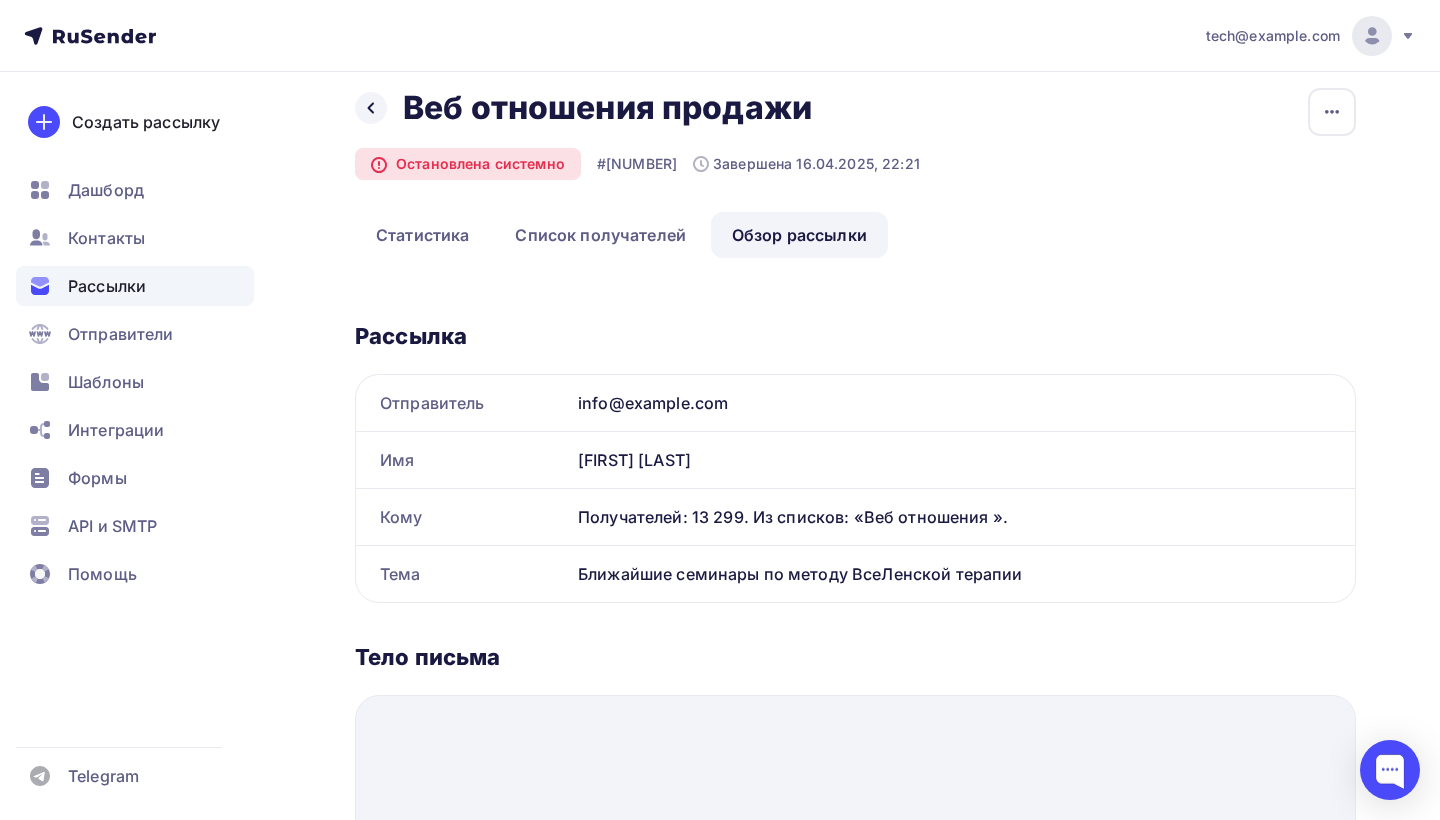 scroll, scrollTop: 0, scrollLeft: 0, axis: both 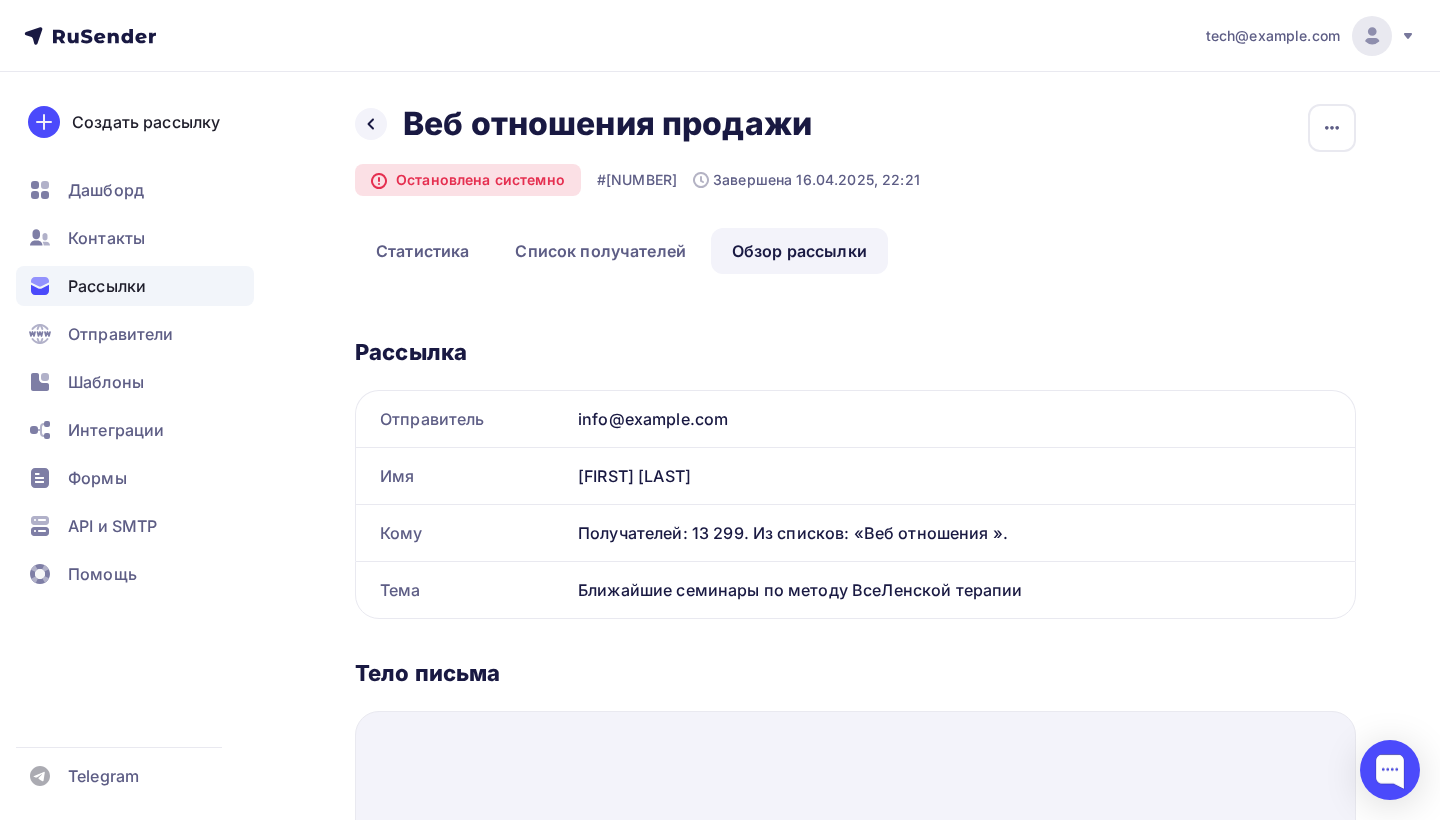 click on "Обзор рассылки" at bounding box center (799, 251) 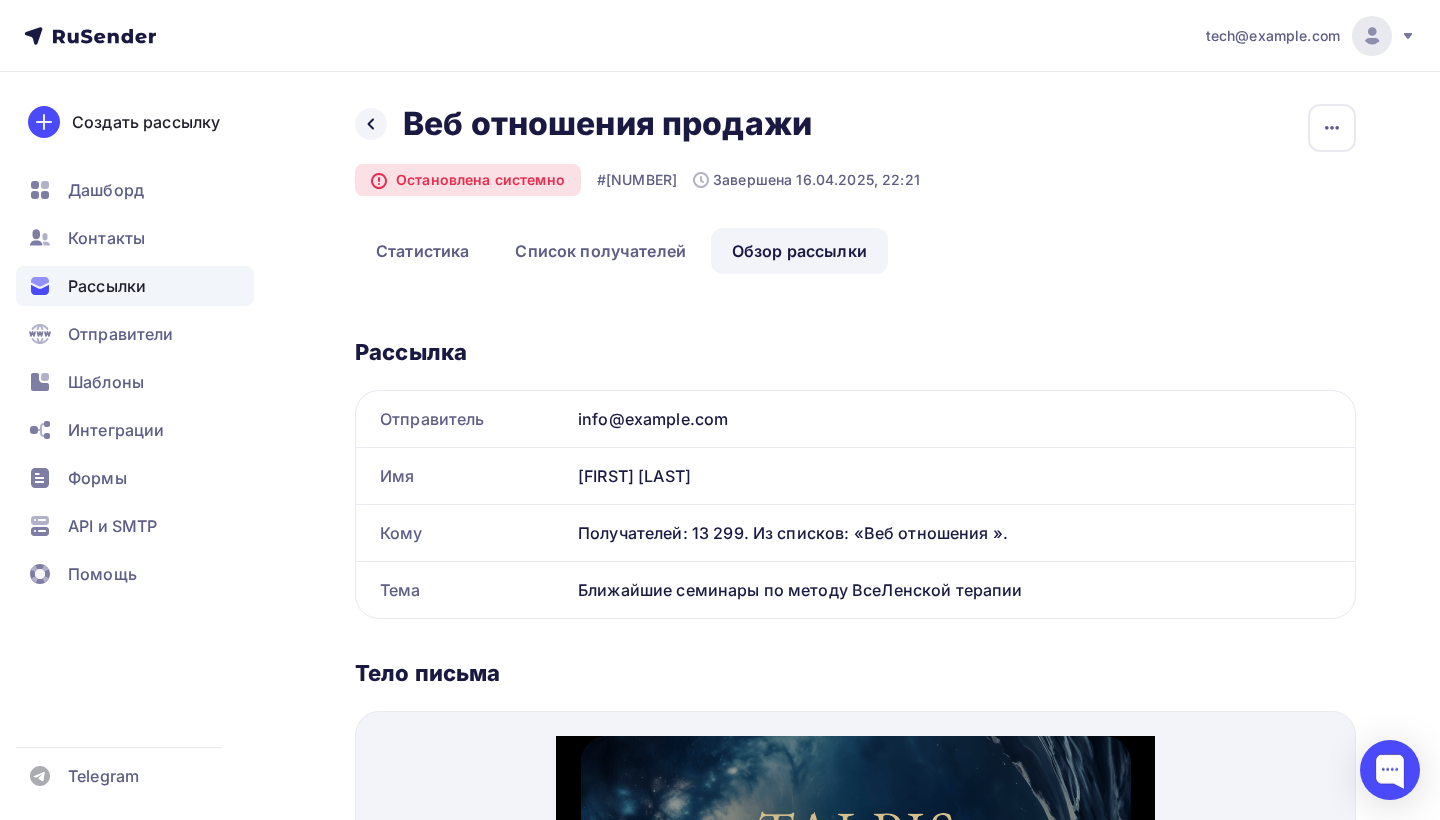scroll, scrollTop: 0, scrollLeft: 0, axis: both 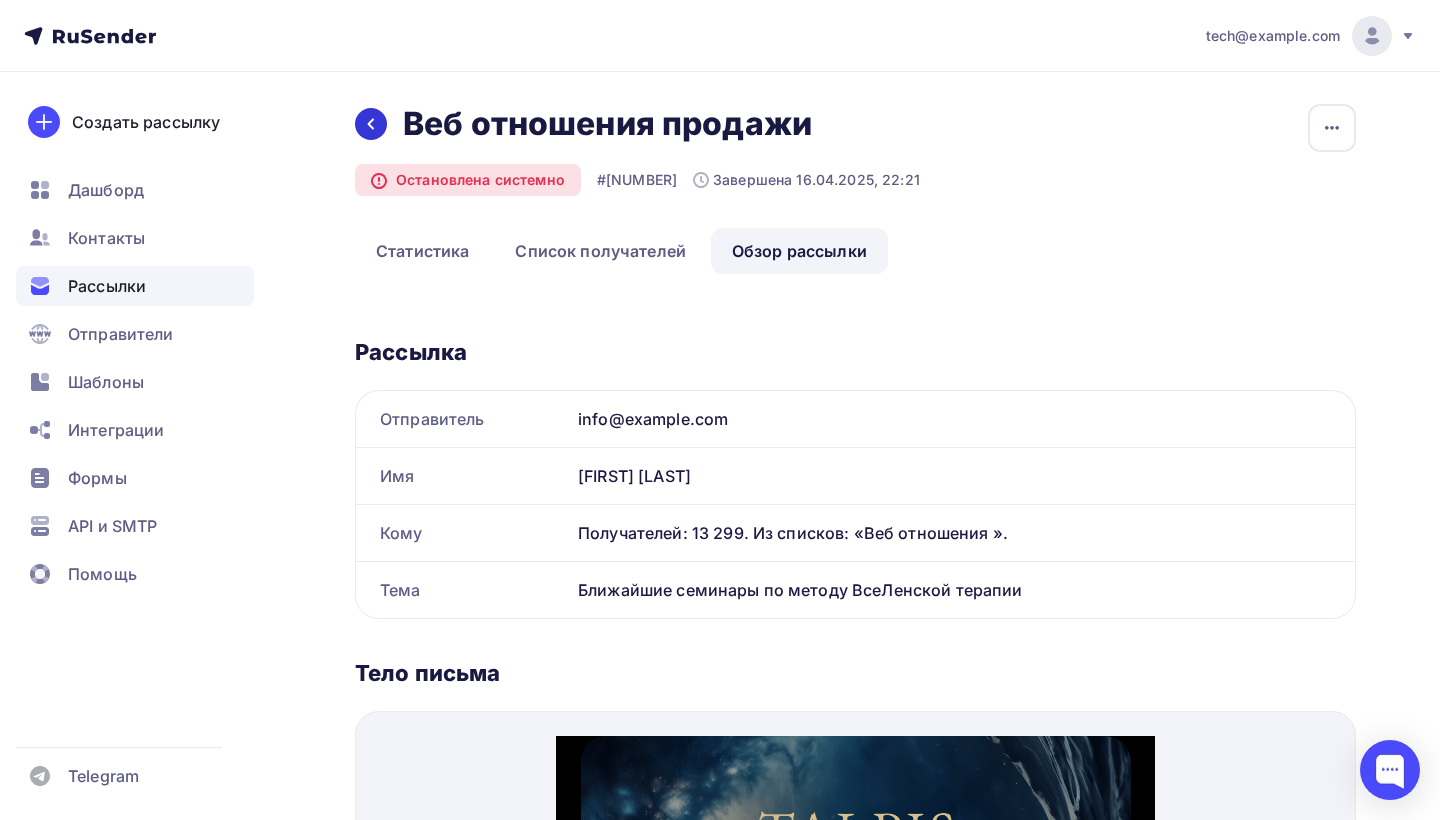 click at bounding box center (371, 124) 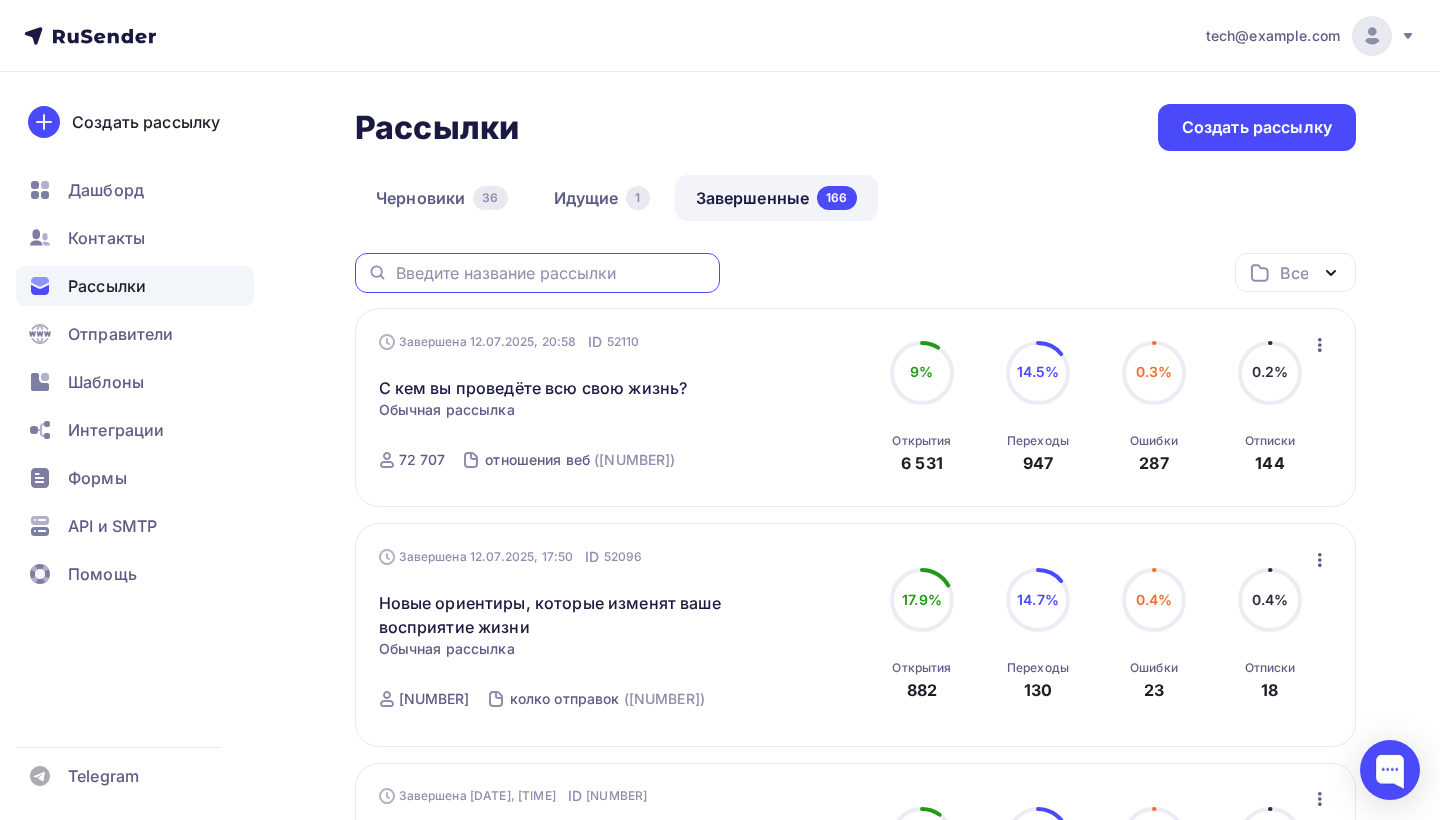 click at bounding box center [552, 273] 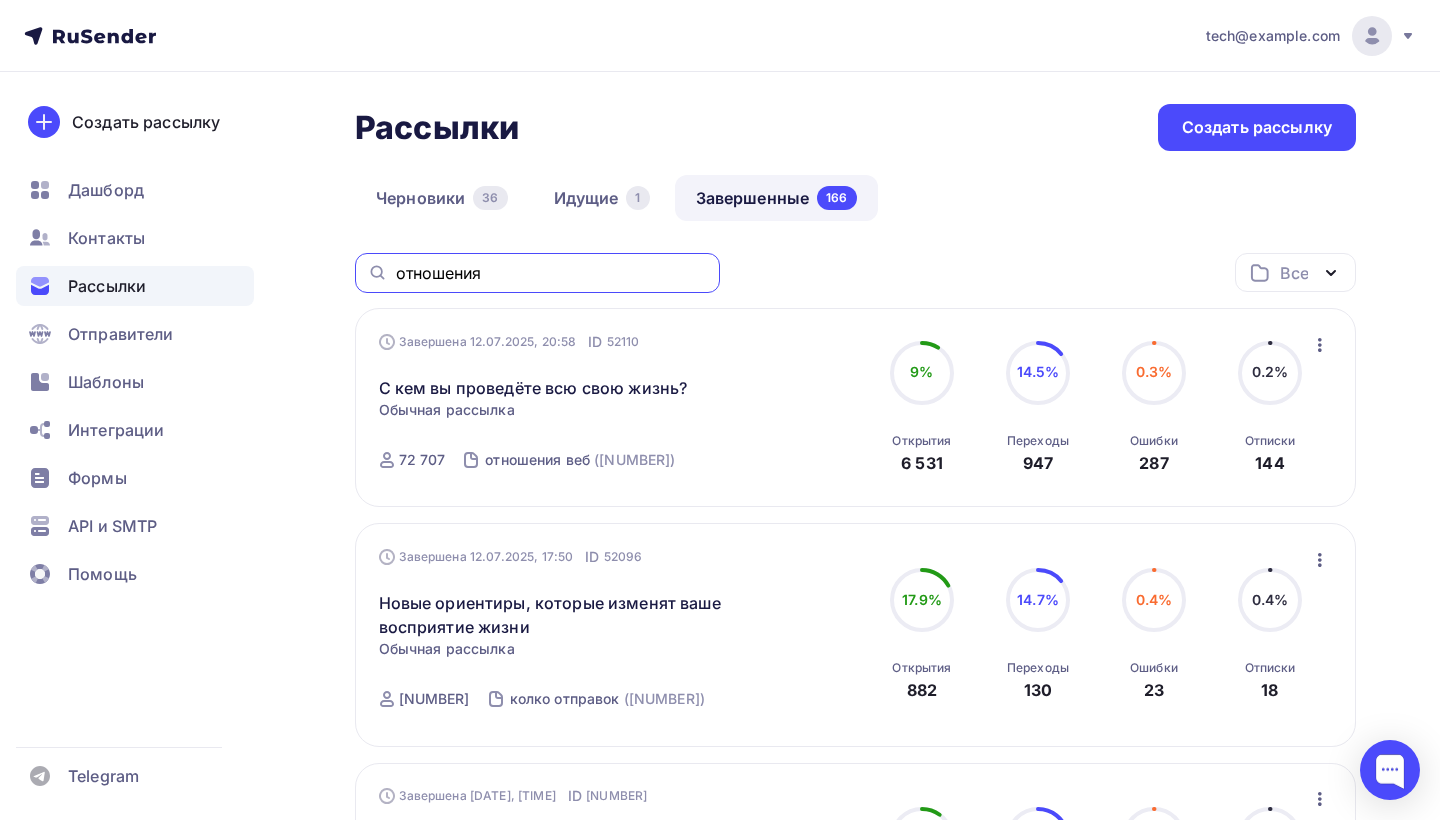 type on "отношения" 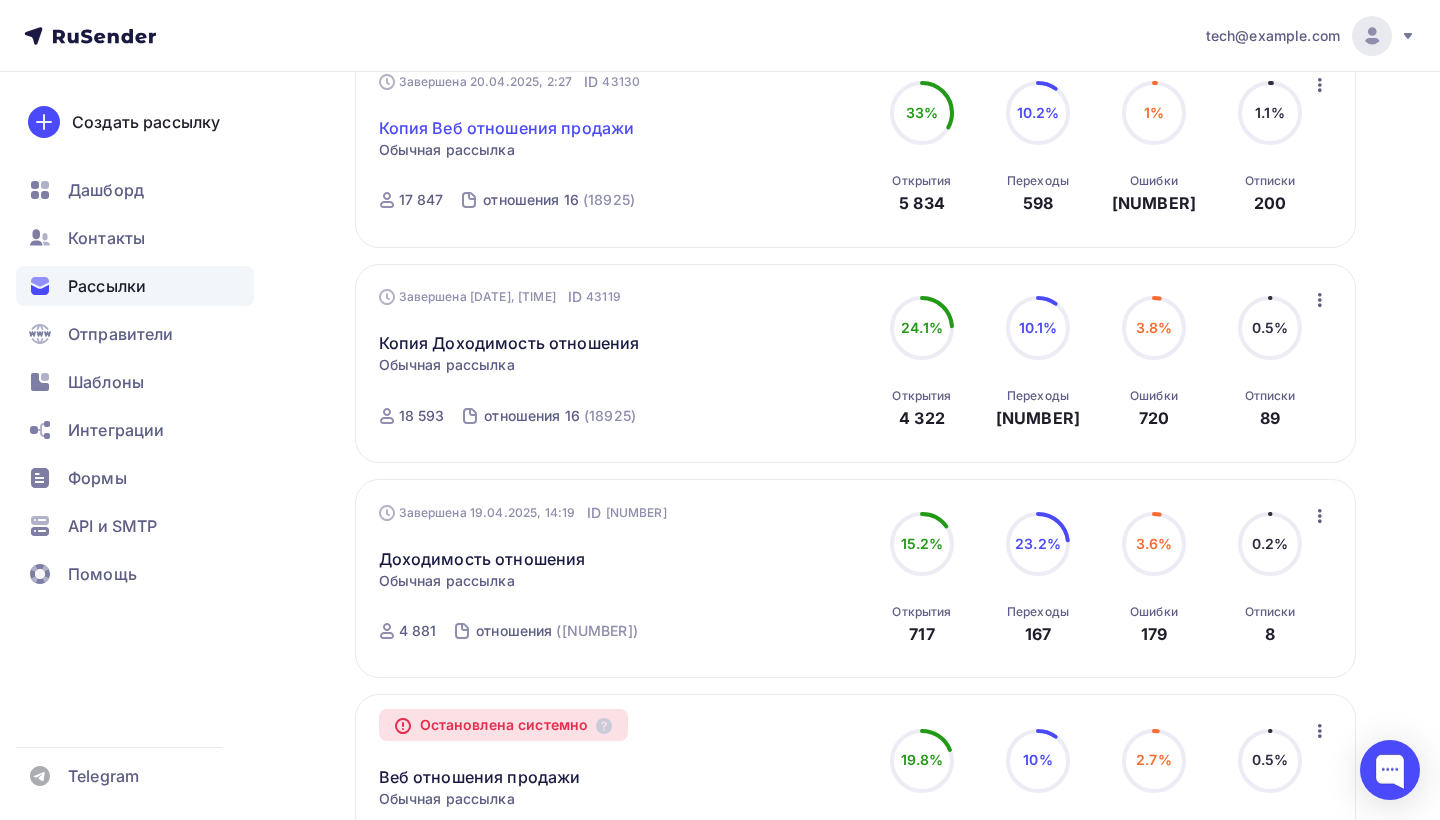 scroll, scrollTop: 1351, scrollLeft: 0, axis: vertical 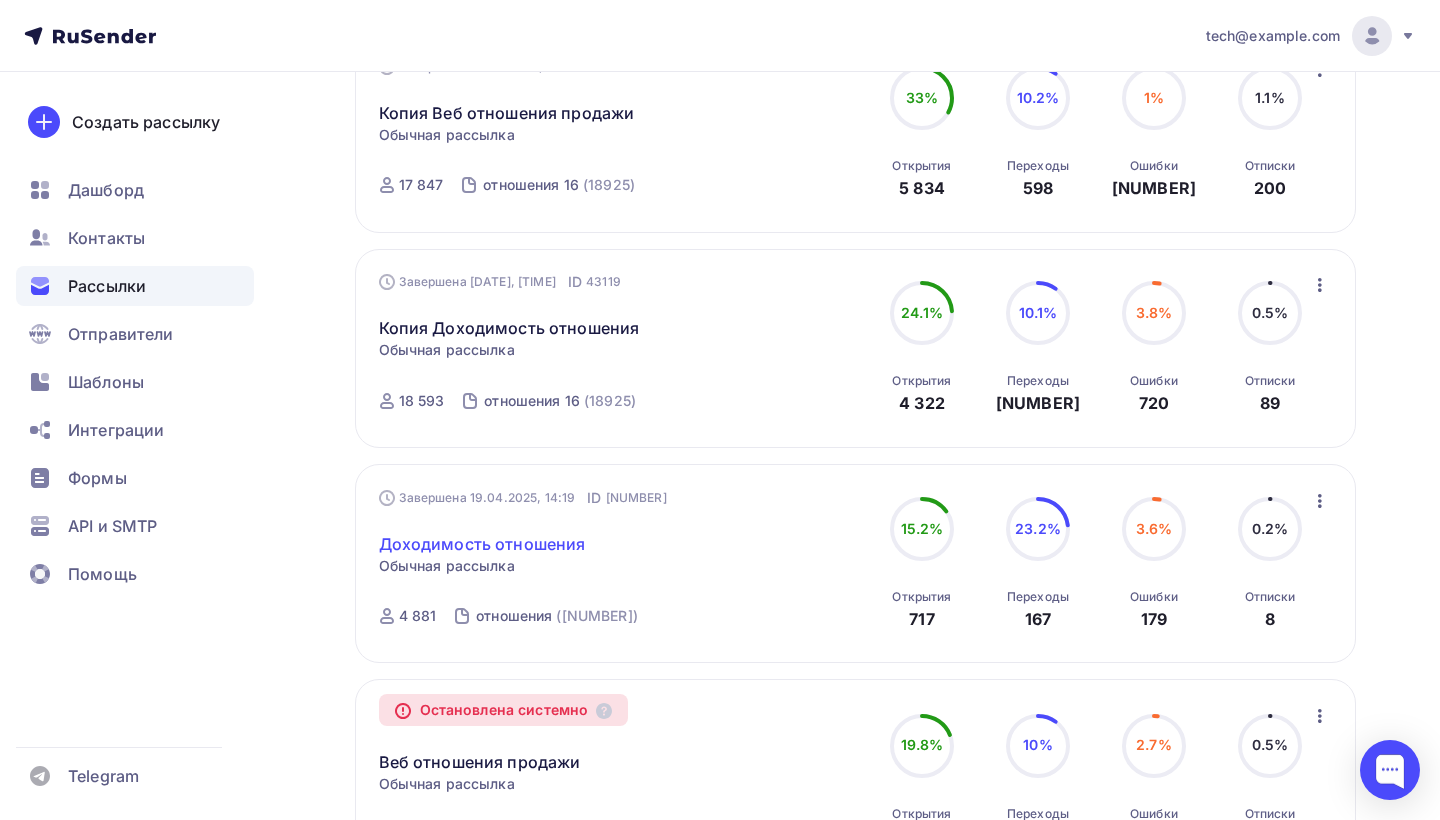 click on "Доходимость отношения" at bounding box center (482, 544) 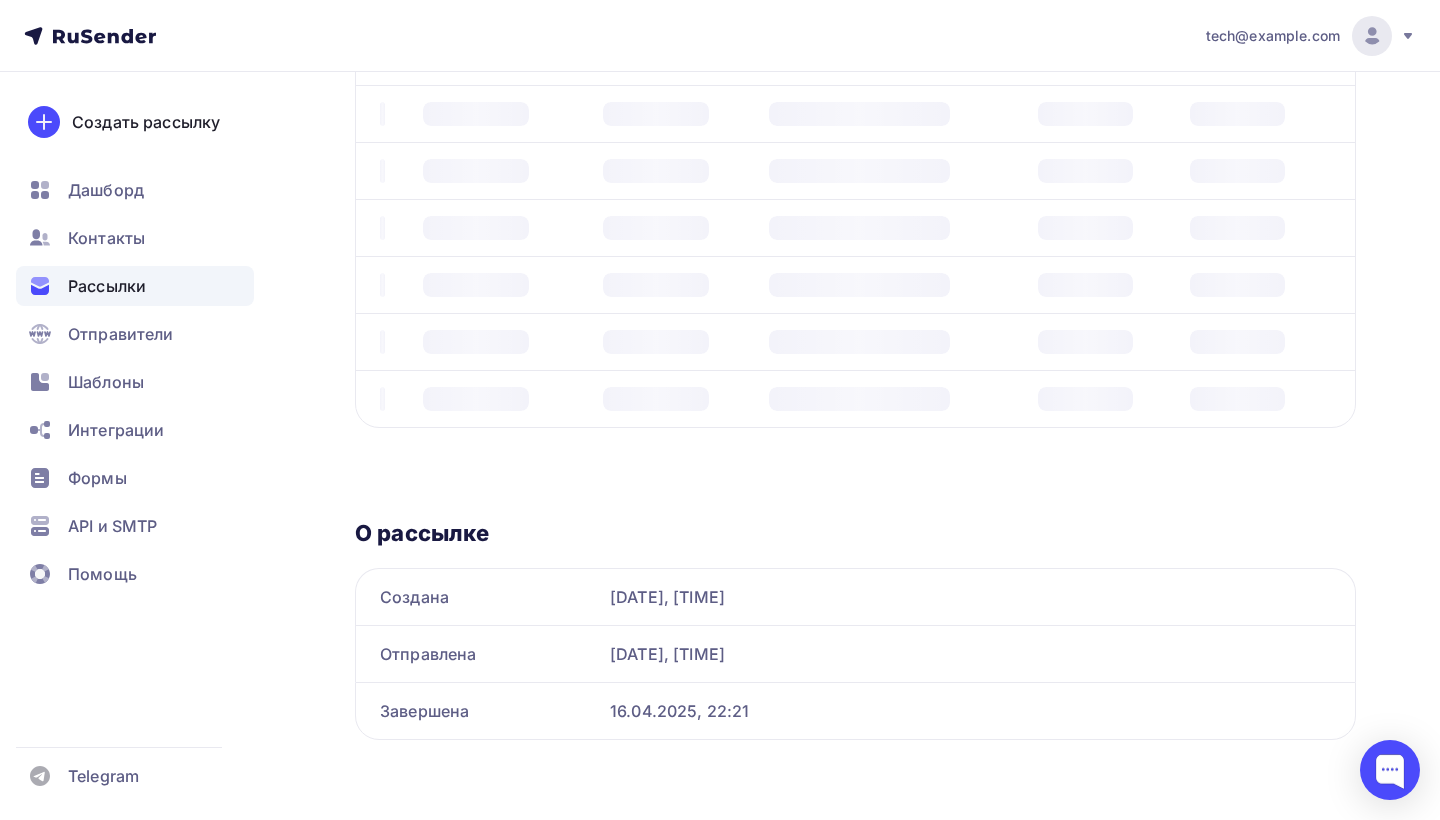 scroll, scrollTop: 0, scrollLeft: 0, axis: both 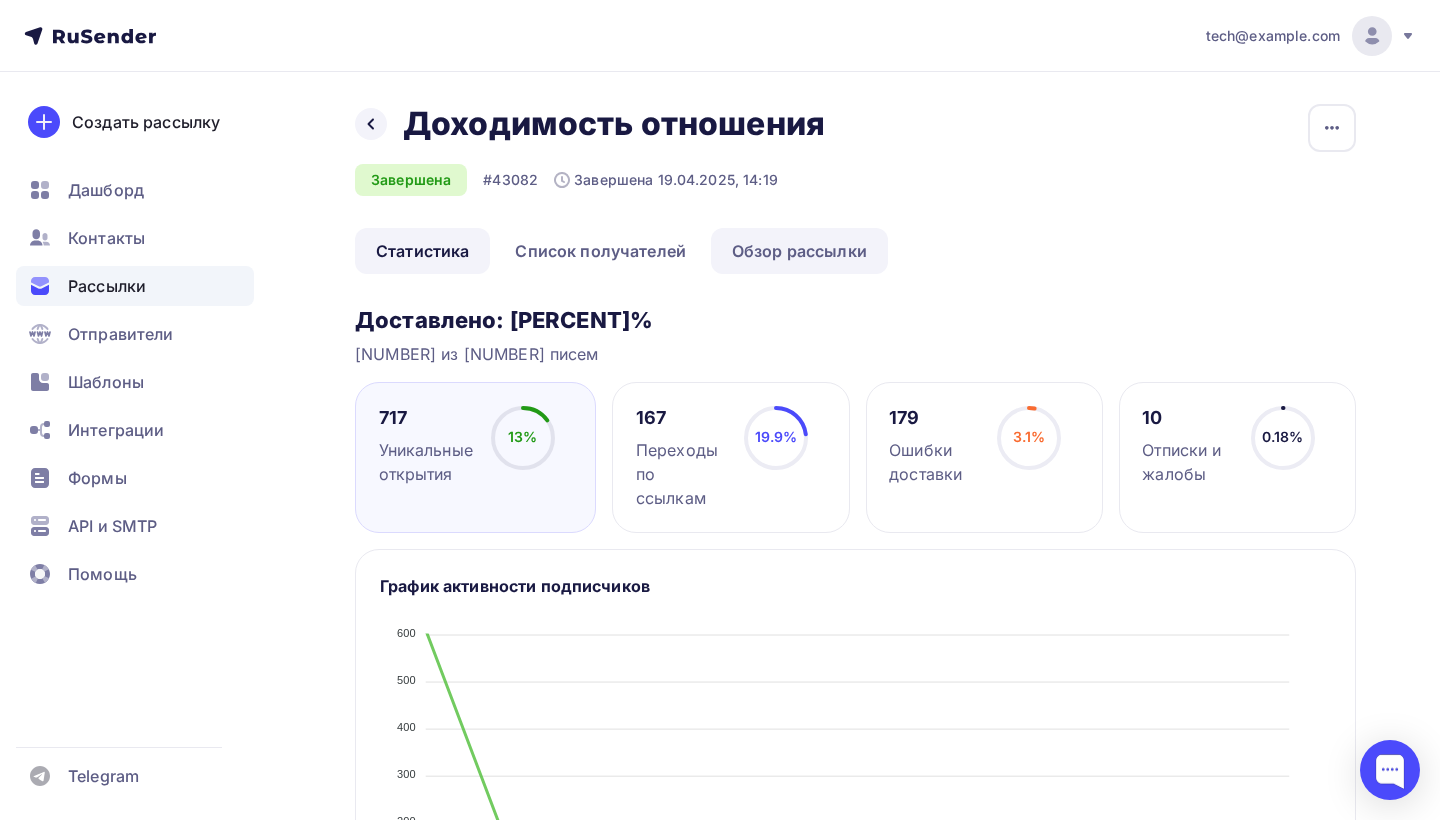 click on "Обзор рассылки" at bounding box center (799, 251) 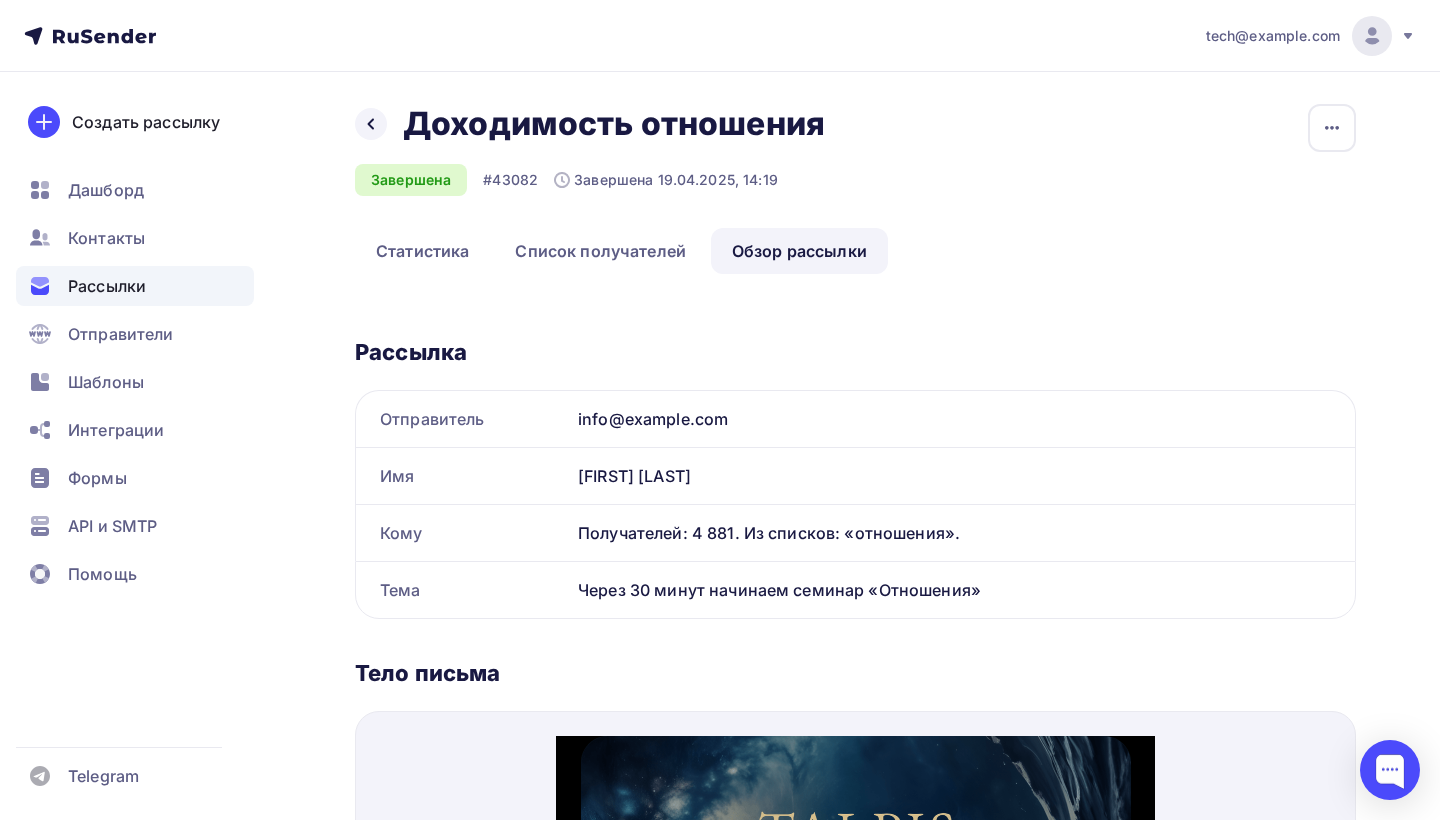 scroll, scrollTop: 0, scrollLeft: 0, axis: both 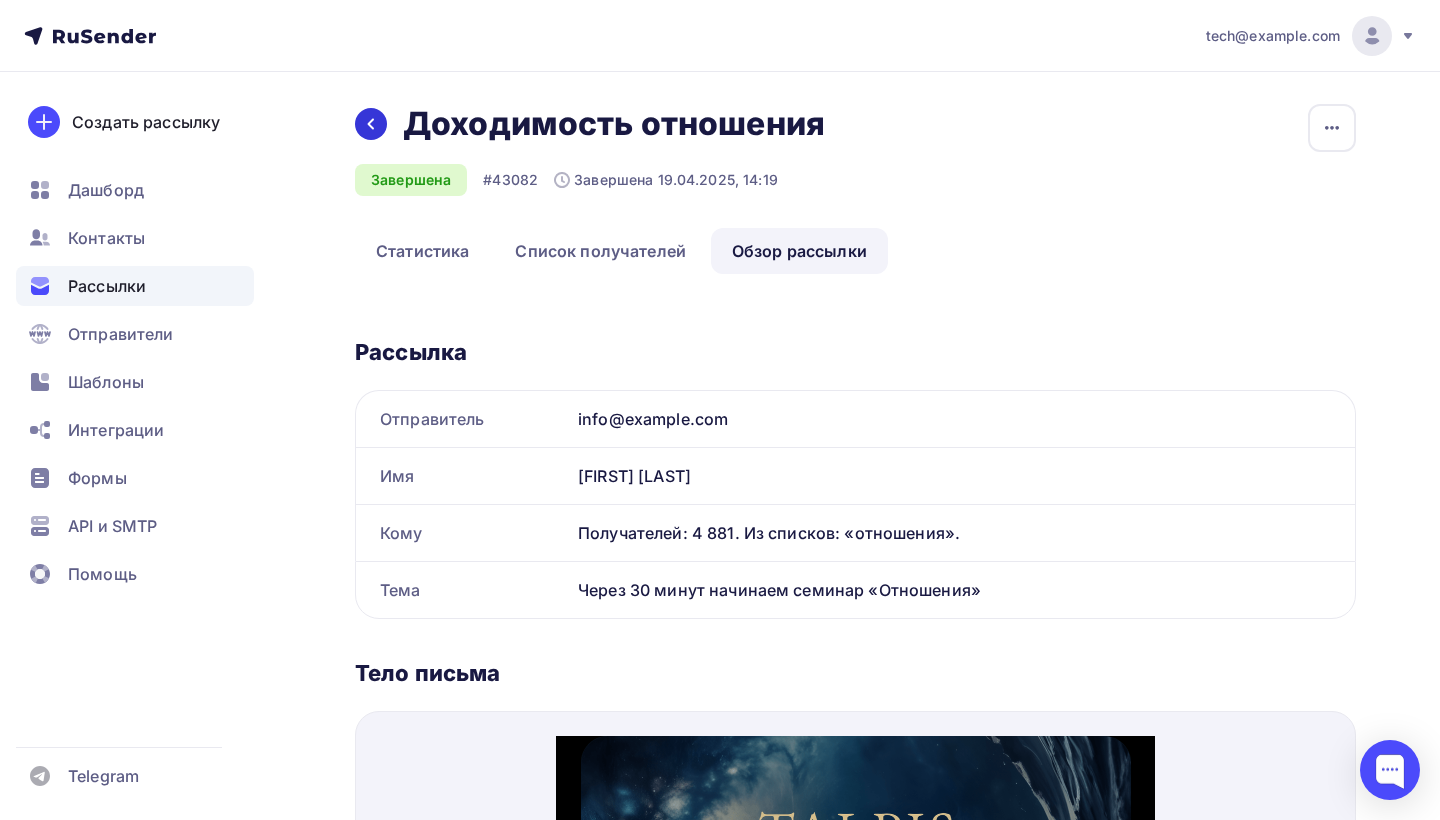 click 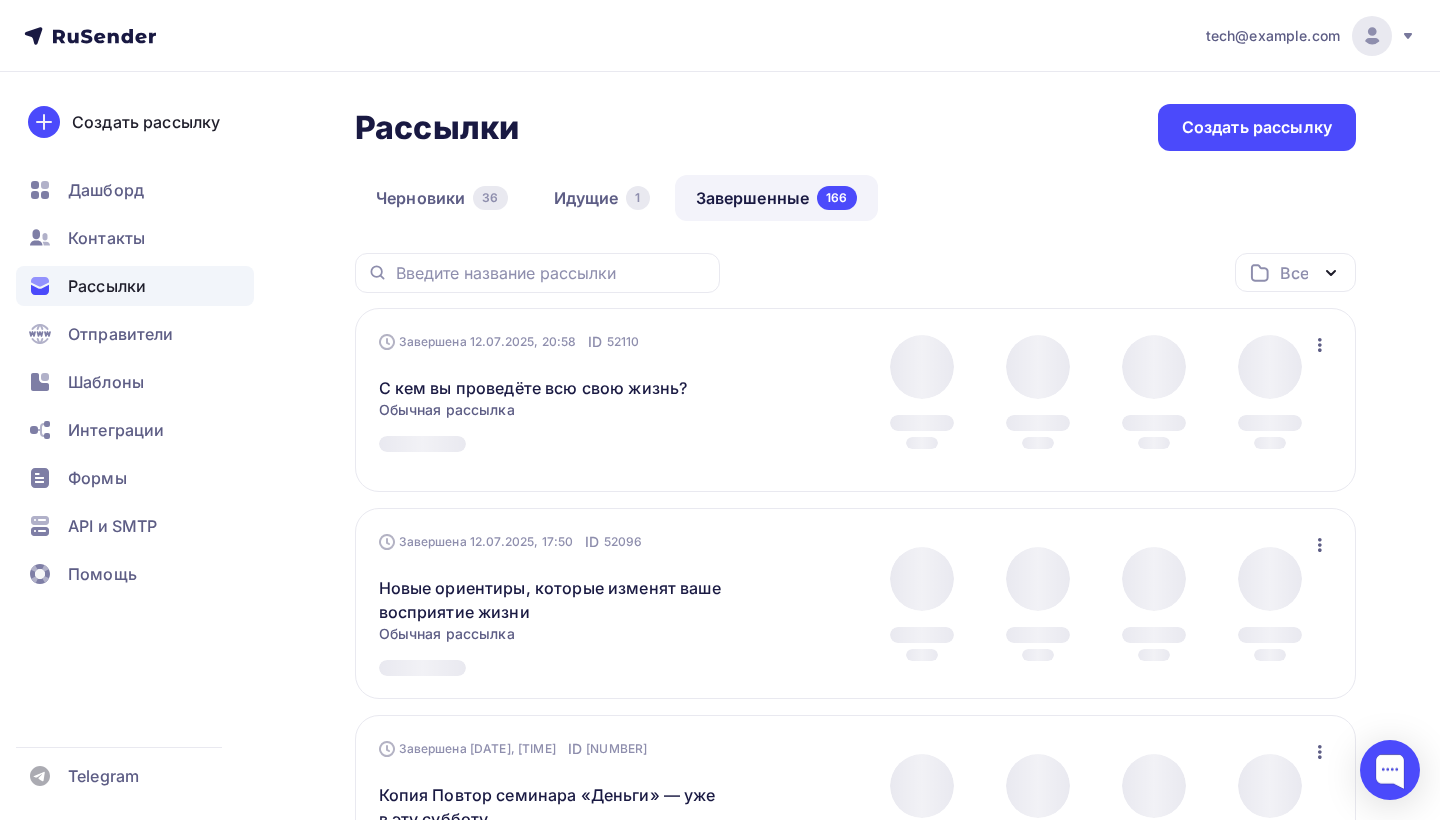 click at bounding box center [537, 273] 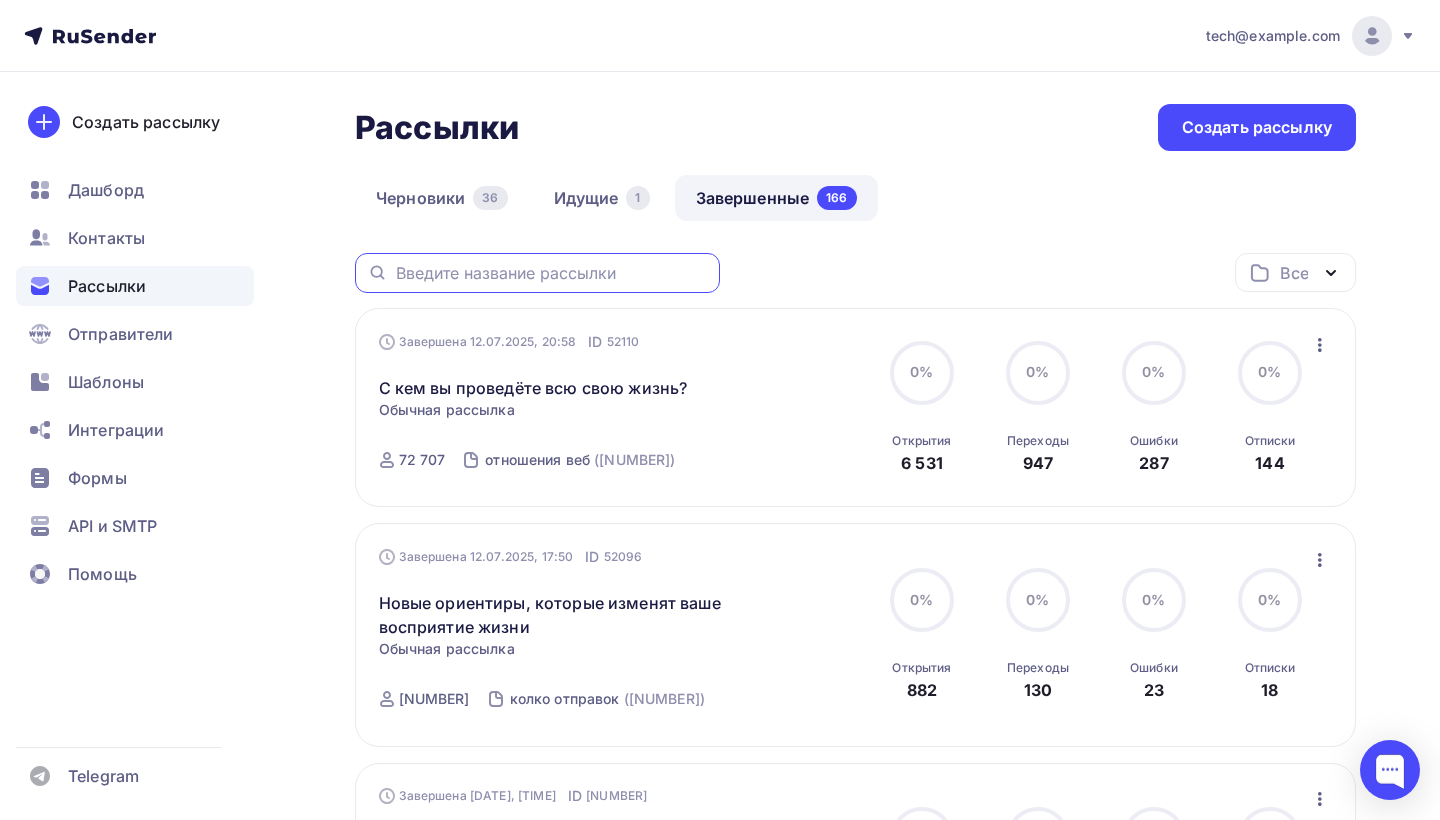 click at bounding box center [552, 273] 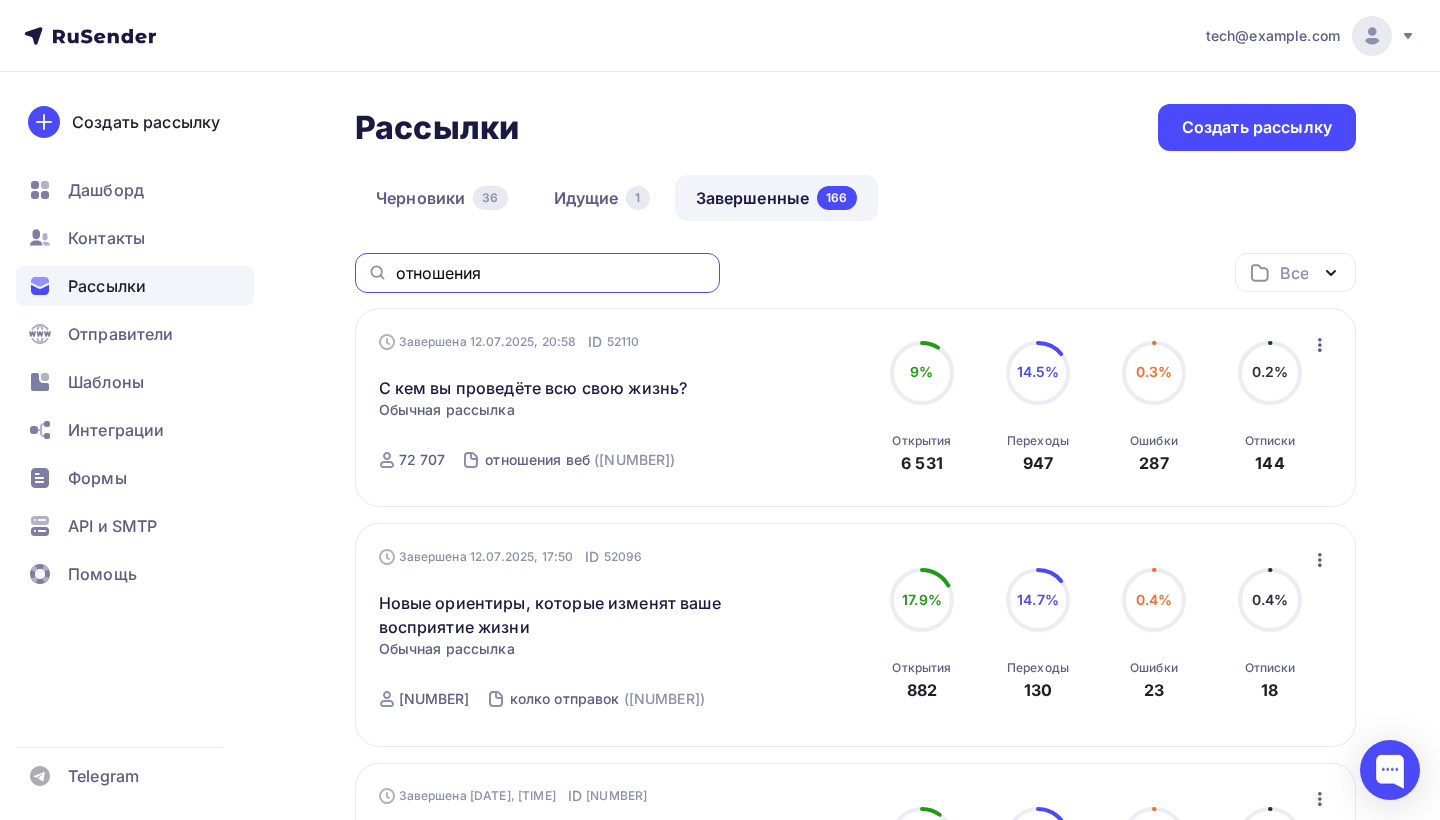 type on "отношения" 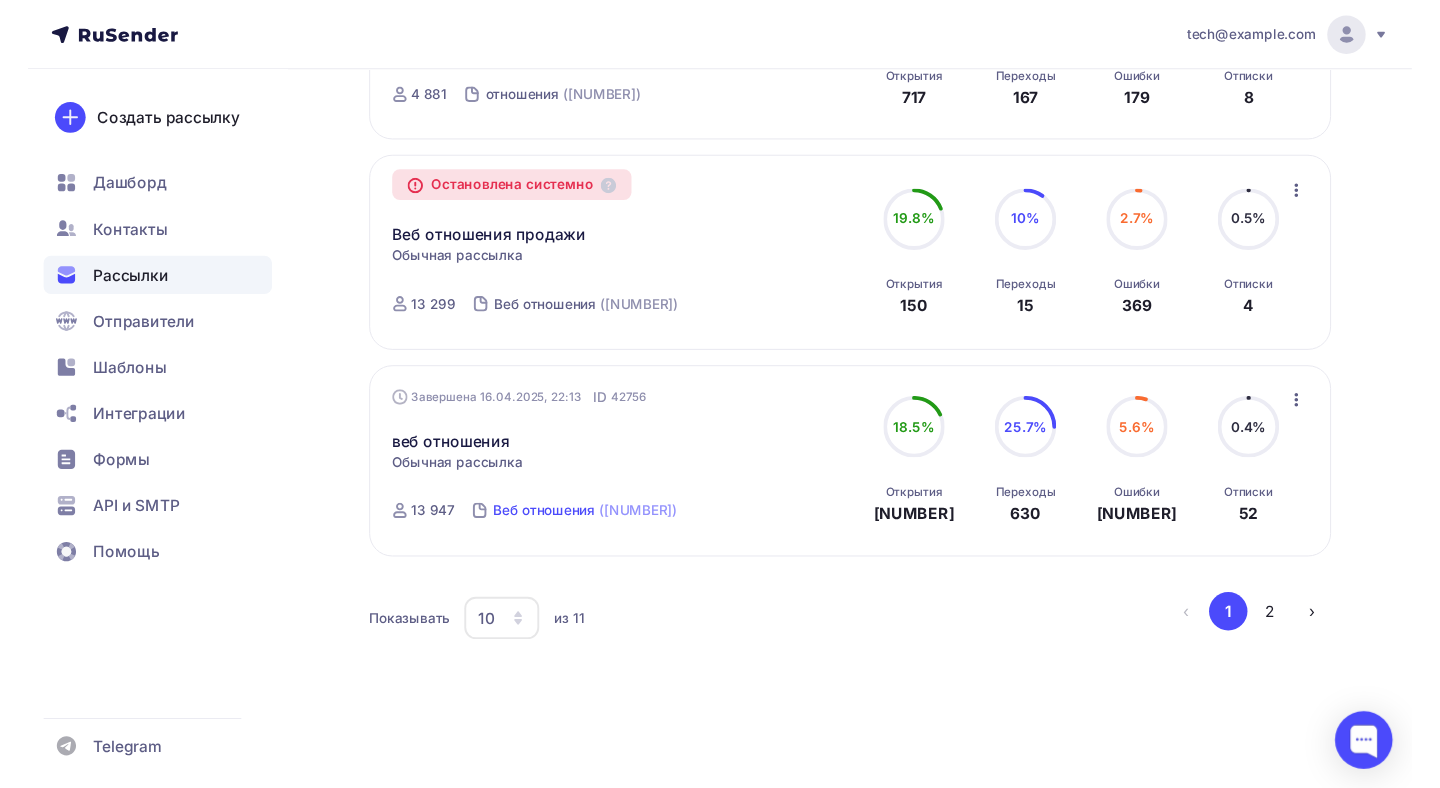scroll, scrollTop: 1877, scrollLeft: 0, axis: vertical 